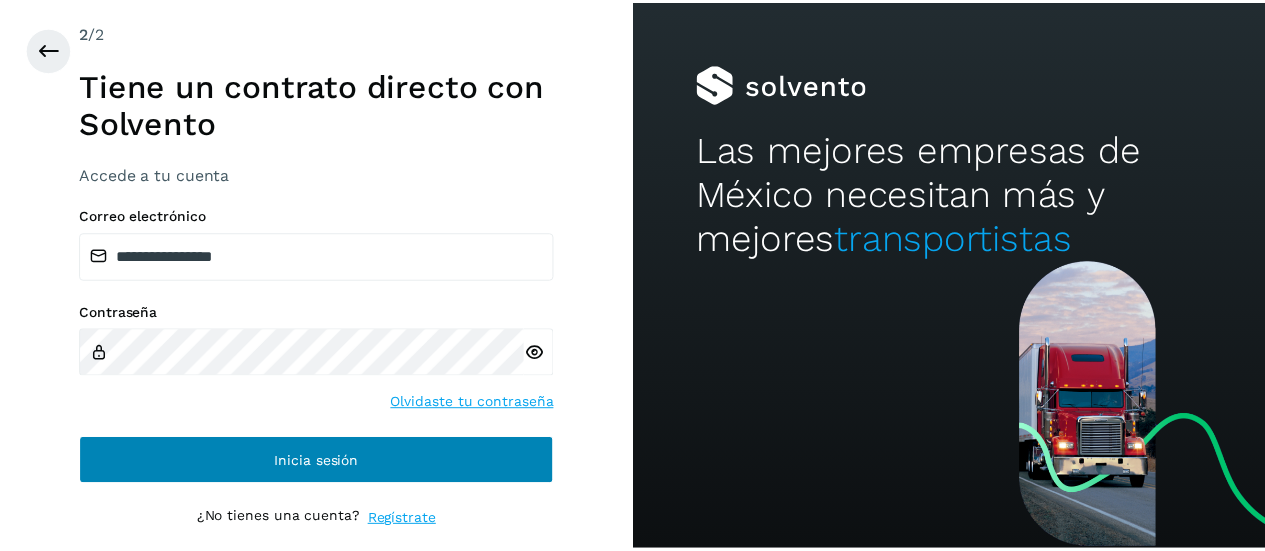 scroll, scrollTop: 0, scrollLeft: 0, axis: both 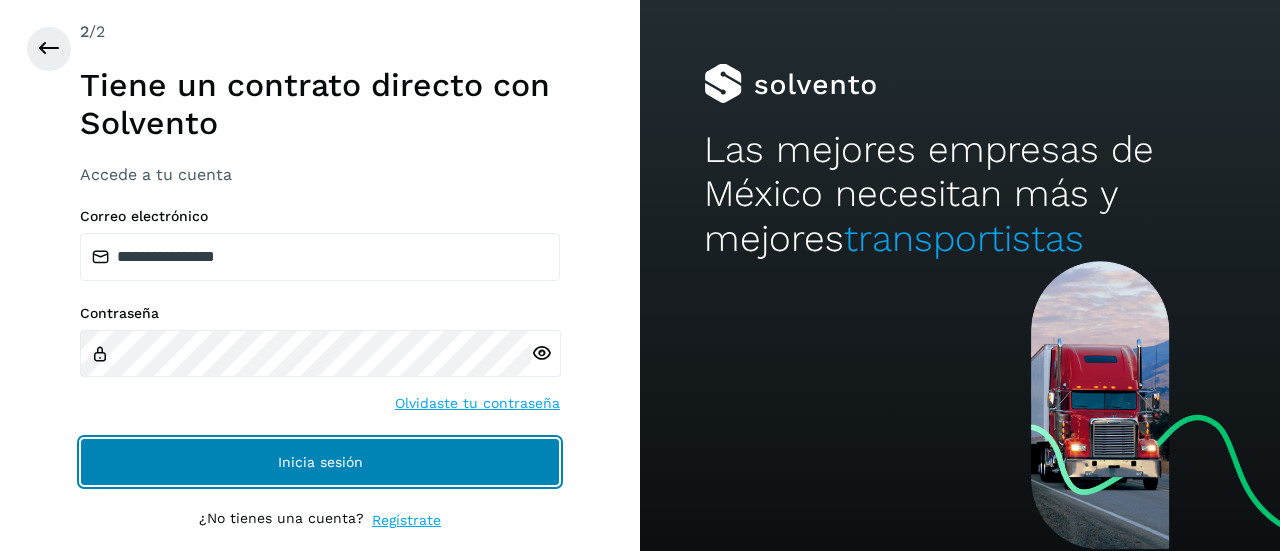 click on "Inicia sesión" at bounding box center (320, 462) 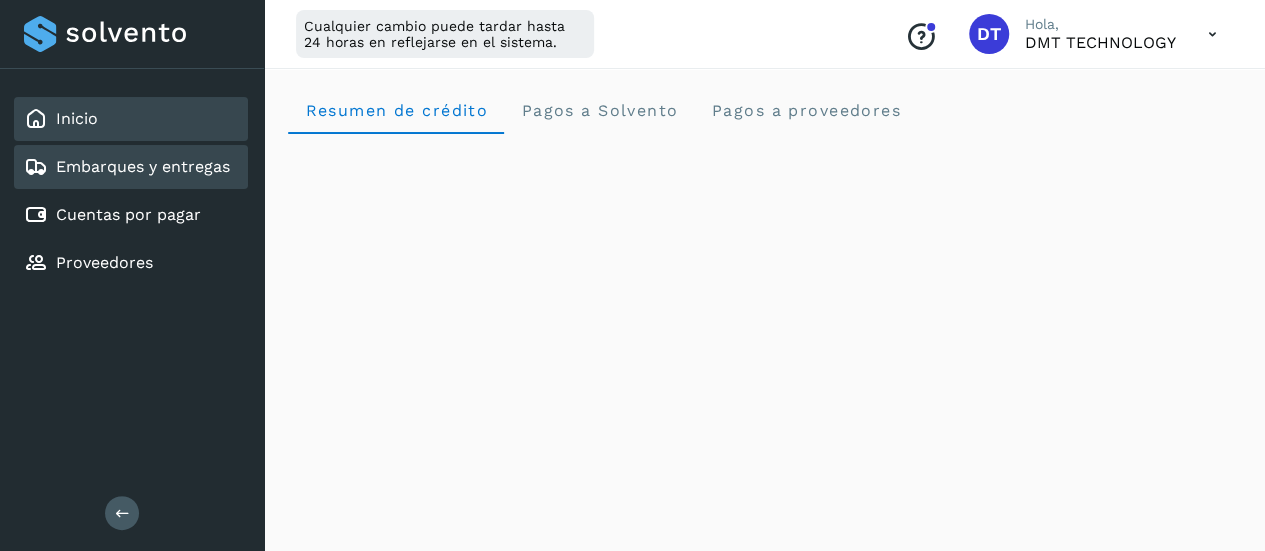 click on "Embarques y entregas" at bounding box center [143, 166] 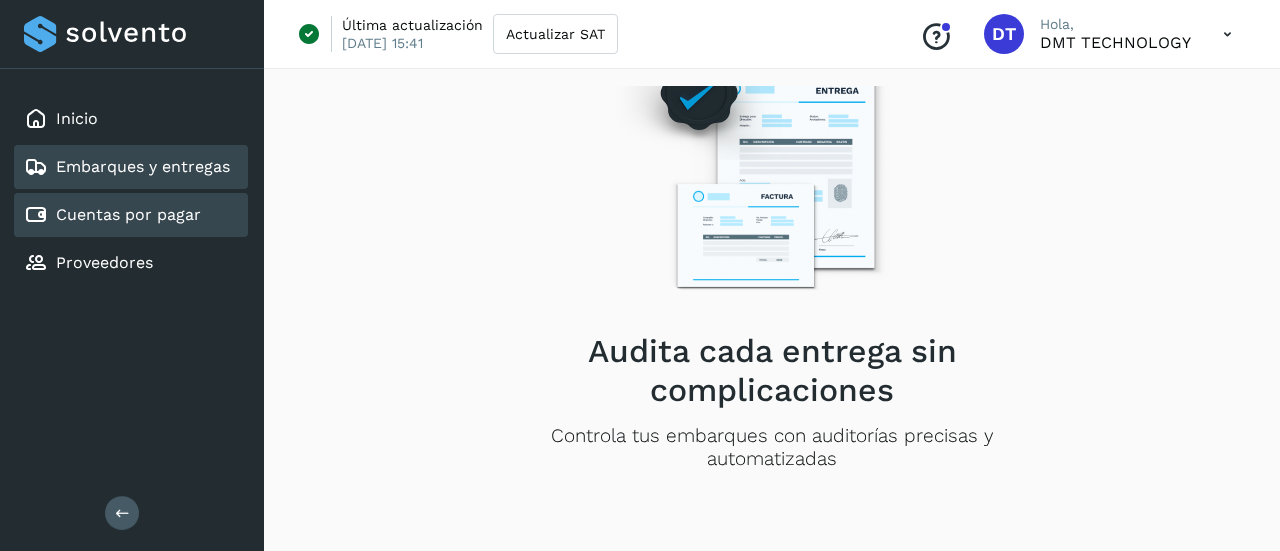 click on "Cuentas por pagar" 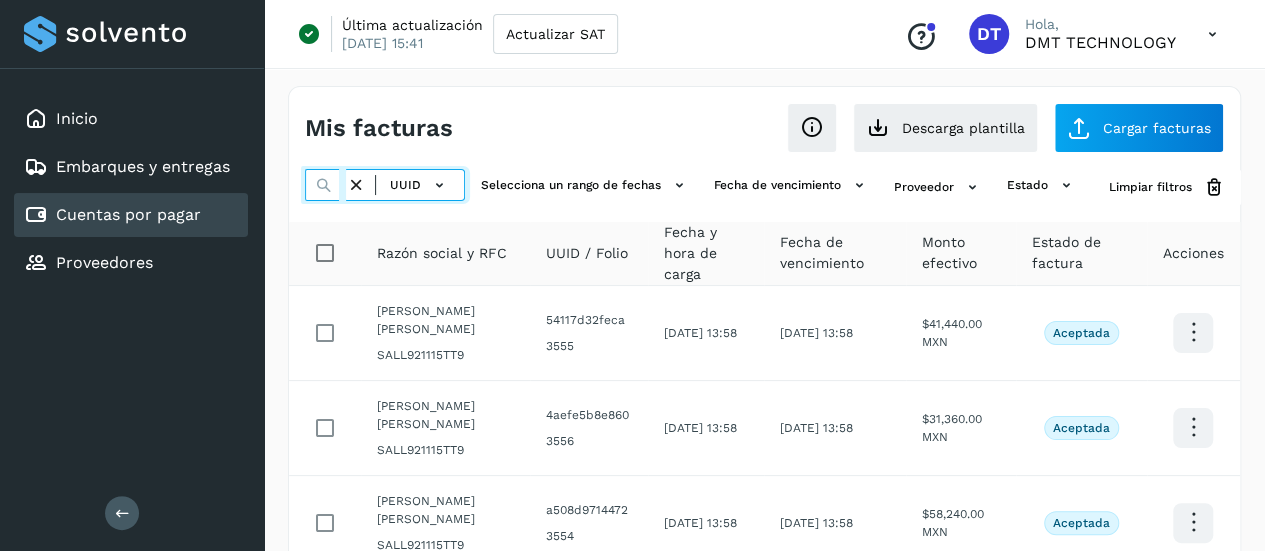 click at bounding box center (325, 185) 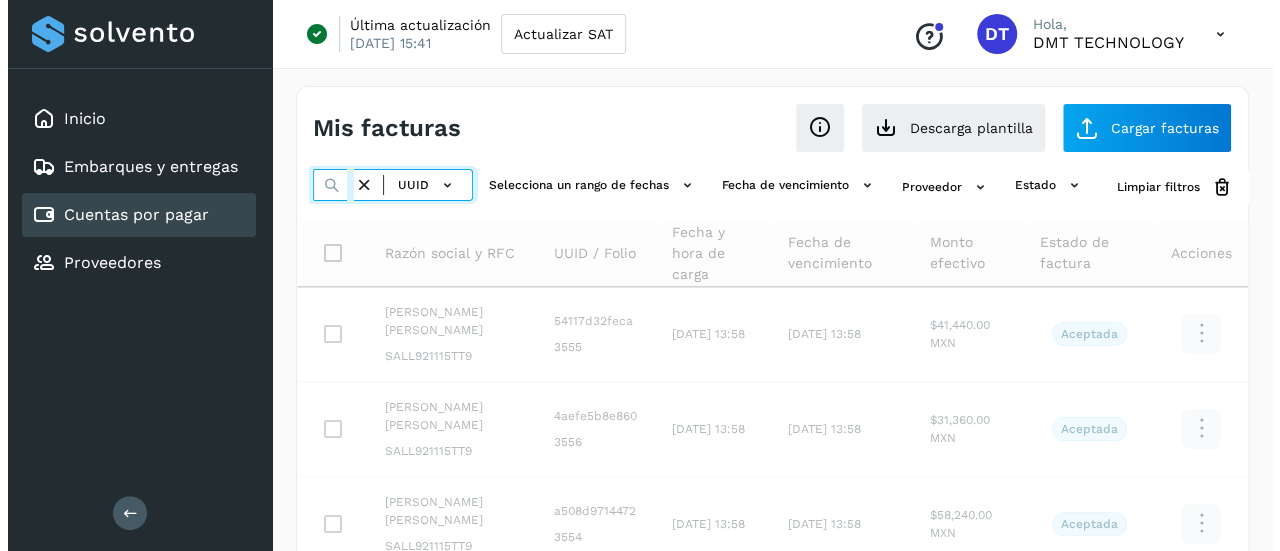 scroll, scrollTop: 0, scrollLeft: 307, axis: horizontal 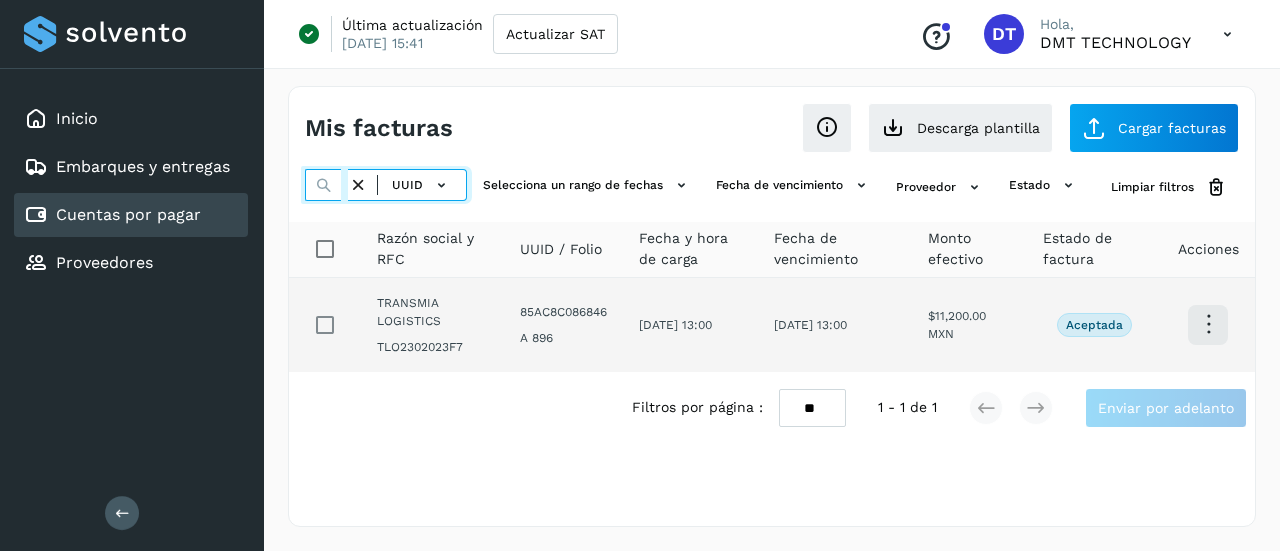 type on "**********" 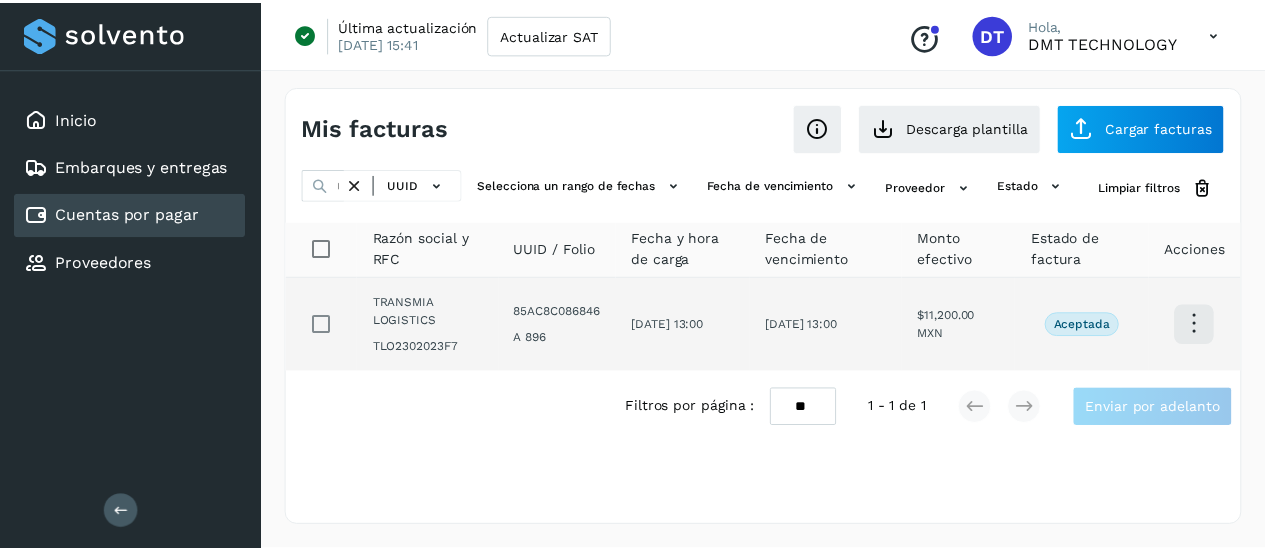 scroll, scrollTop: 0, scrollLeft: 0, axis: both 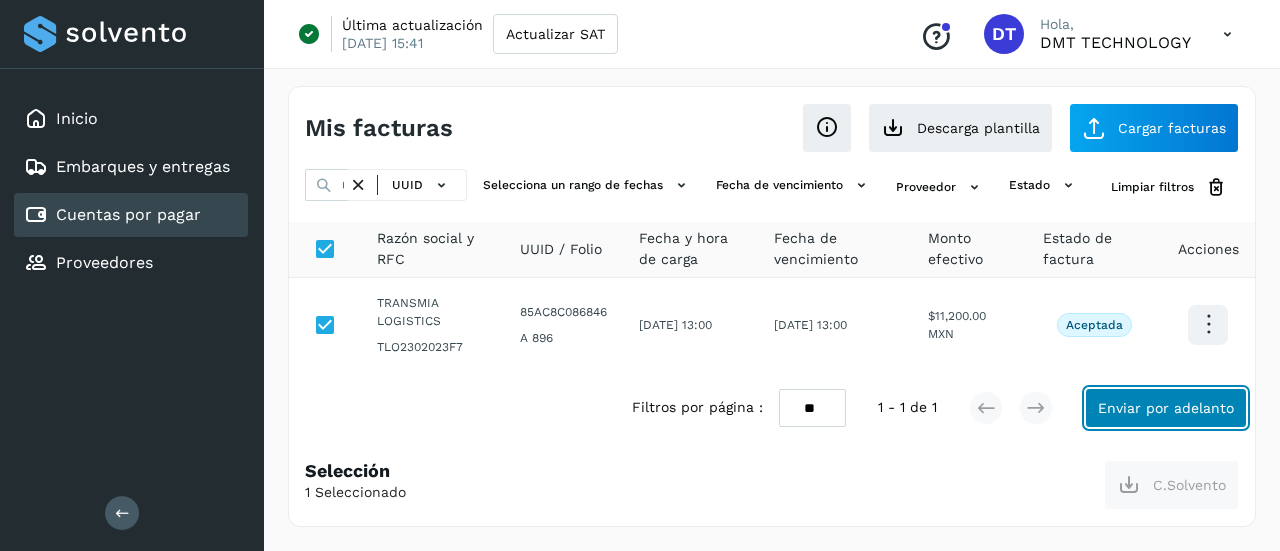 click on "Enviar por adelanto" 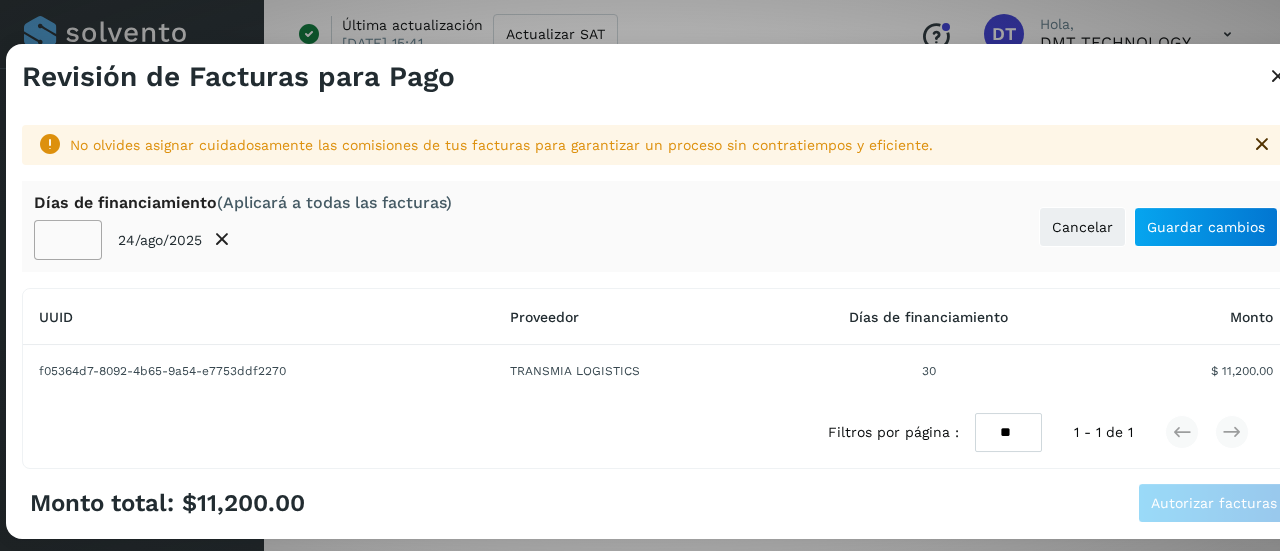 click on "**" 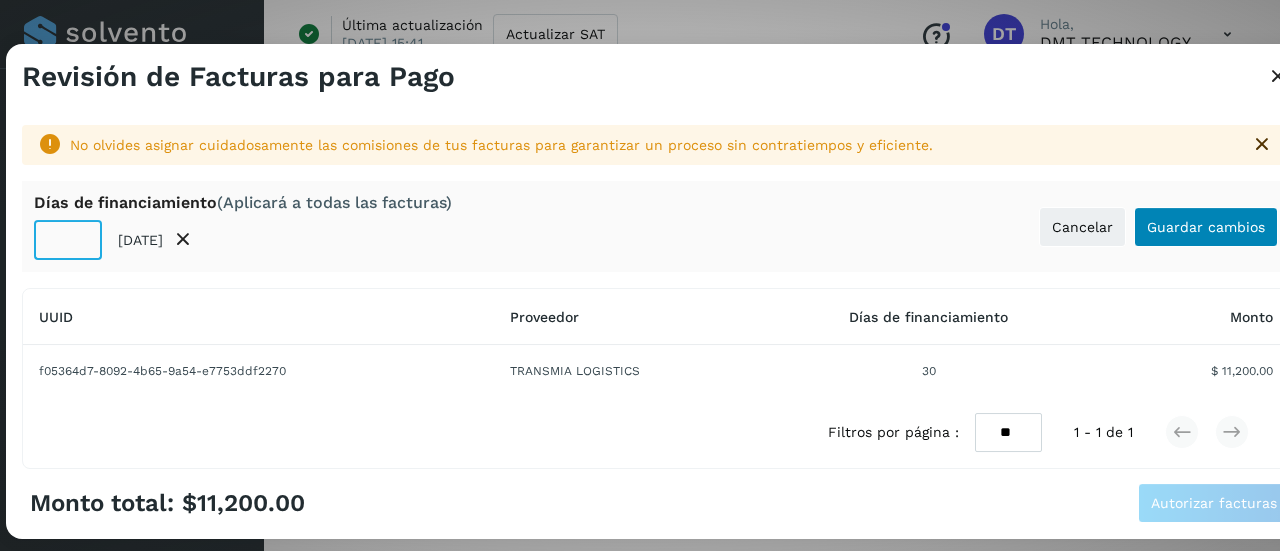 type on "**" 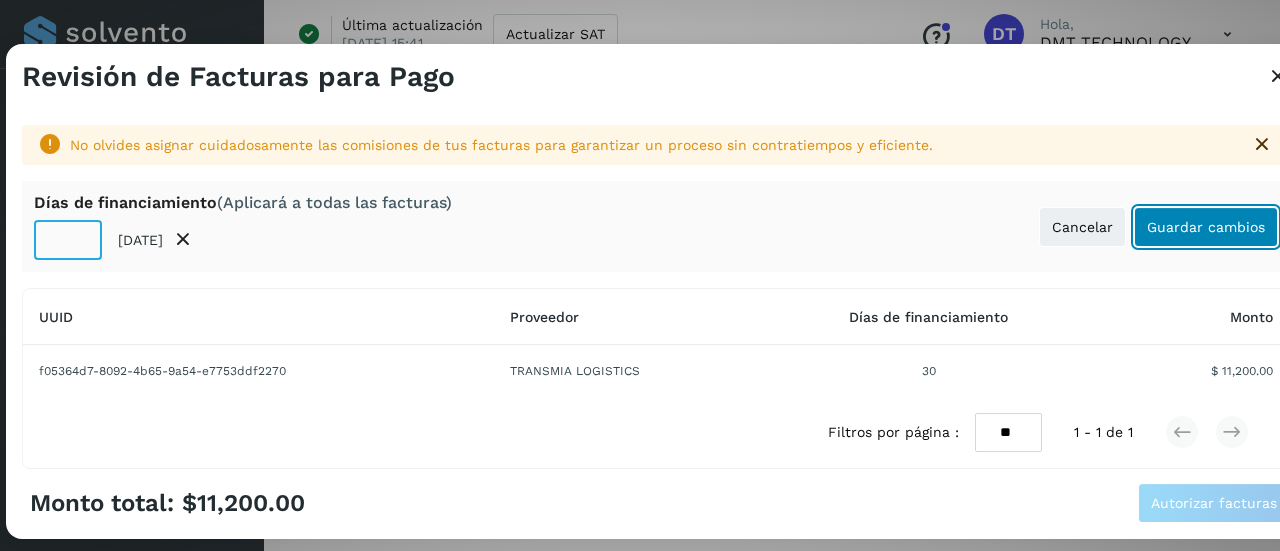 click on "Guardar cambios" 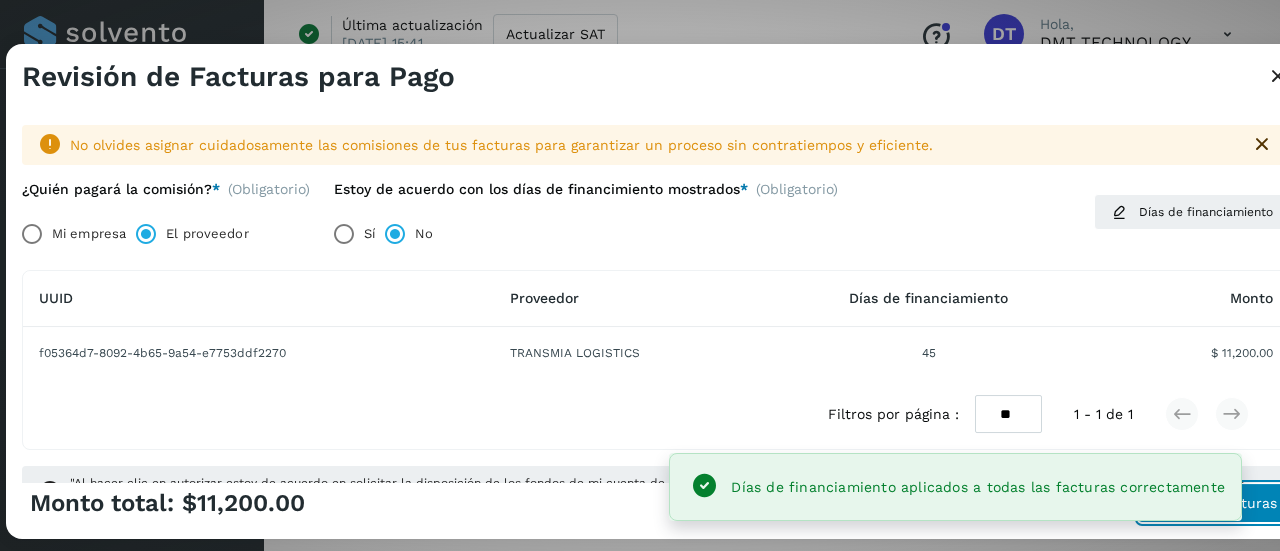 click on "Autorizar facturas" 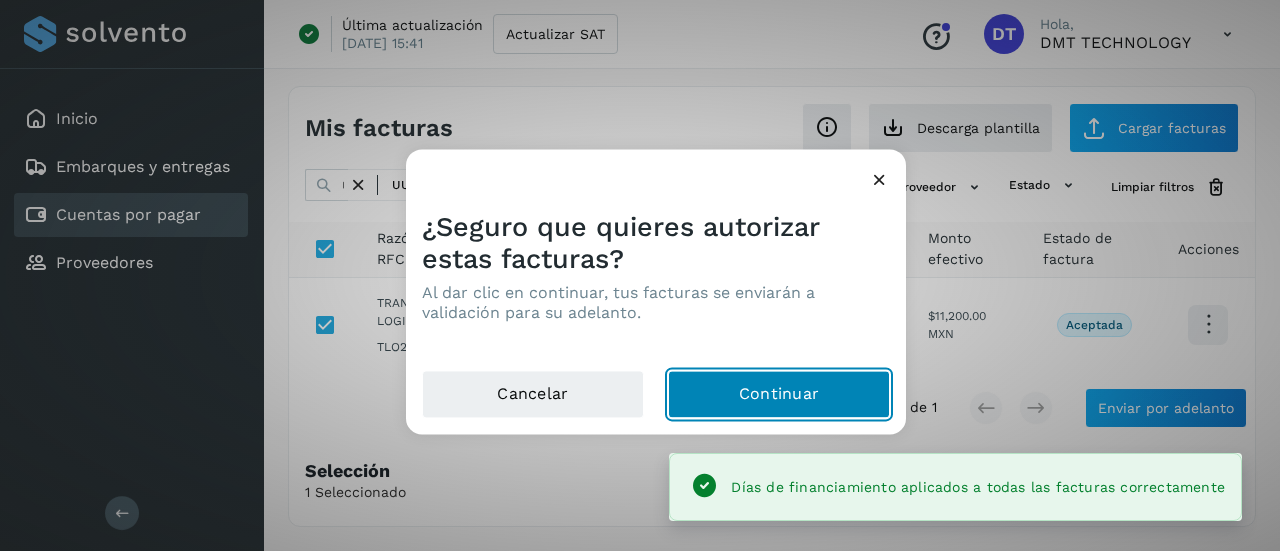 click on "Continuar" 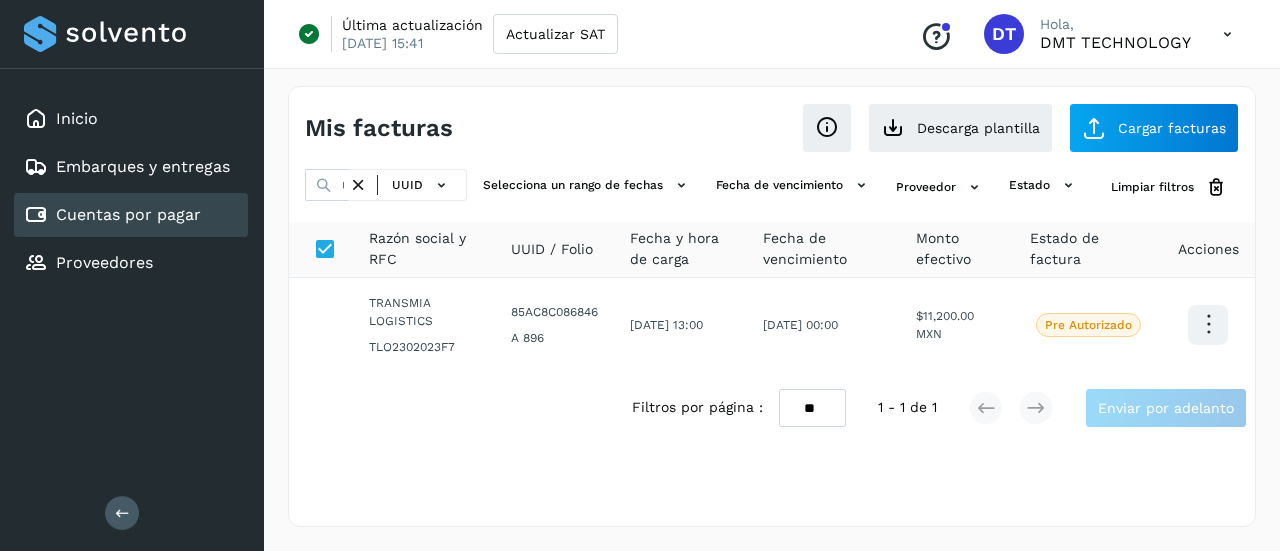 click at bounding box center [358, 185] 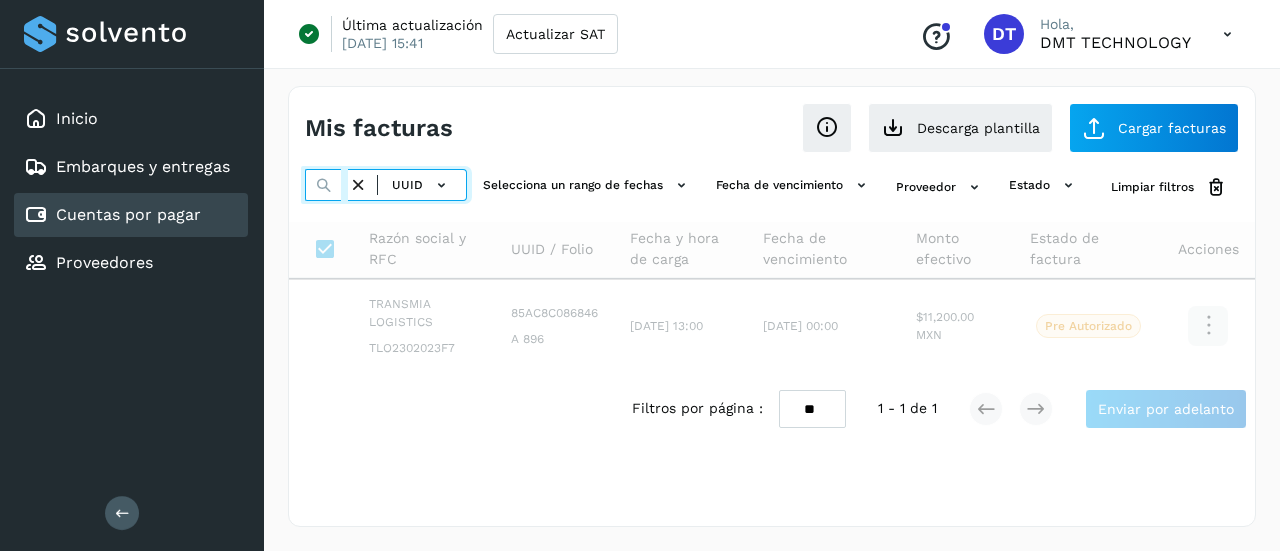 click at bounding box center [326, 185] 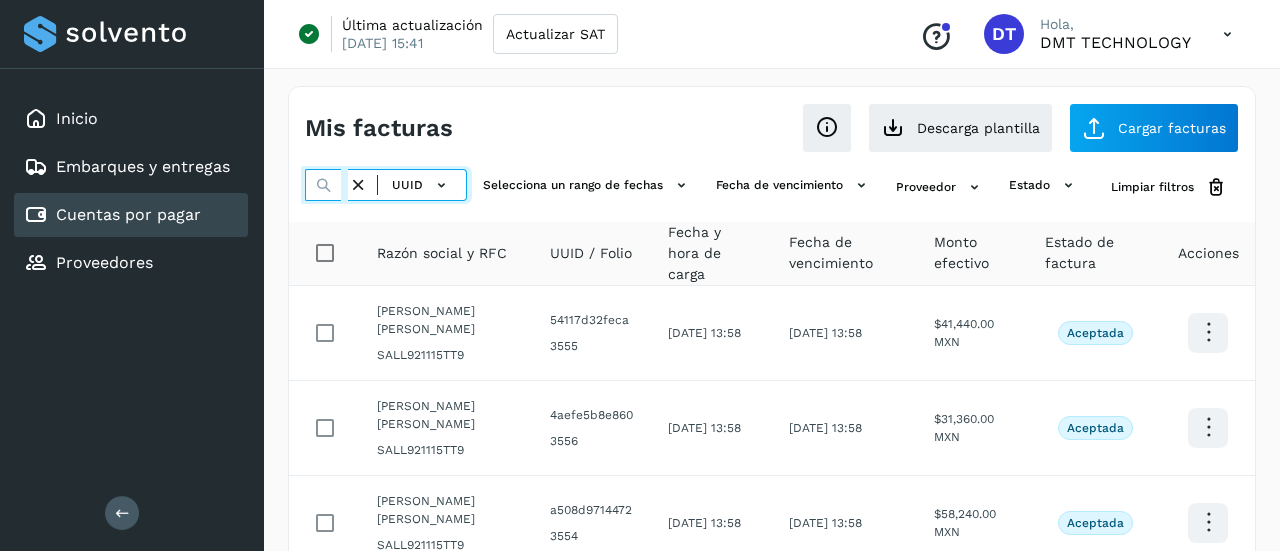 scroll, scrollTop: 0, scrollLeft: 282, axis: horizontal 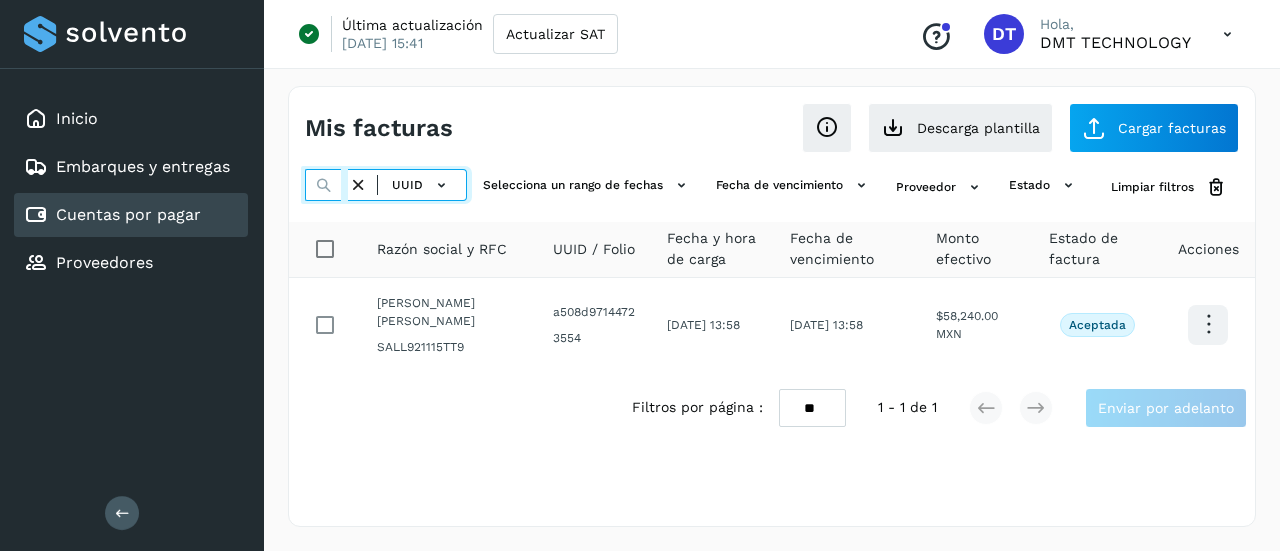 type on "**********" 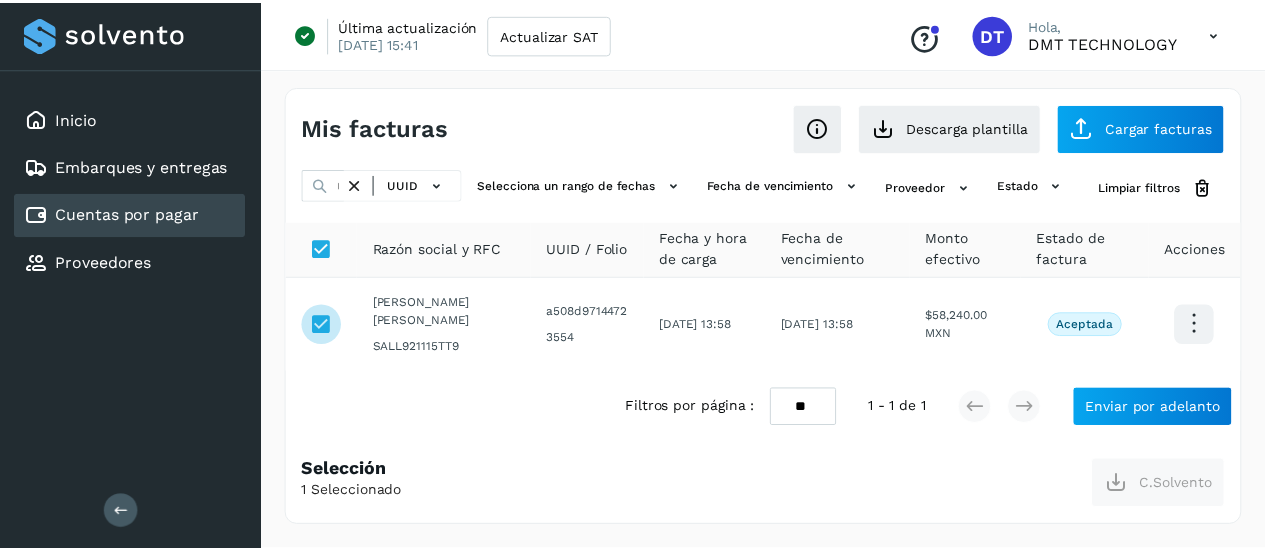 scroll, scrollTop: 0, scrollLeft: 0, axis: both 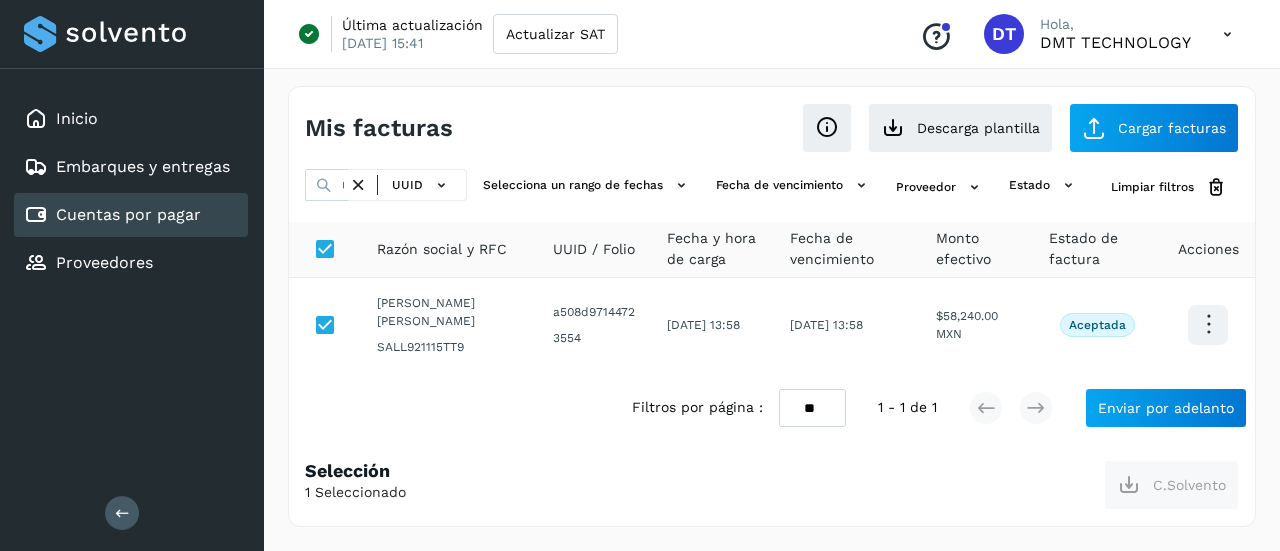 click at bounding box center [358, 185] 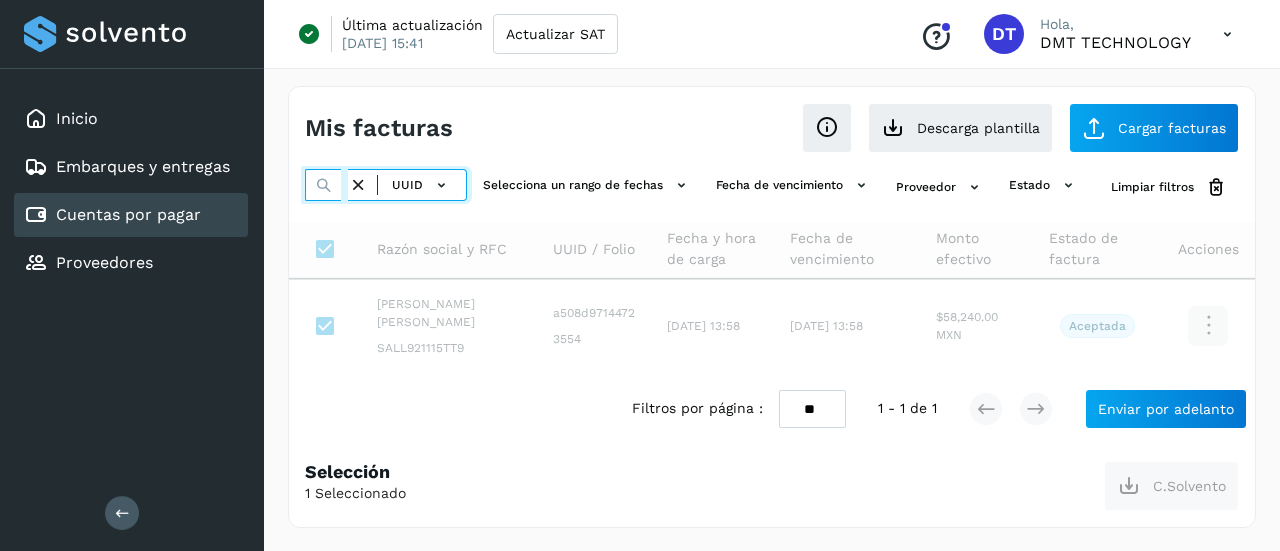 click at bounding box center (326, 185) 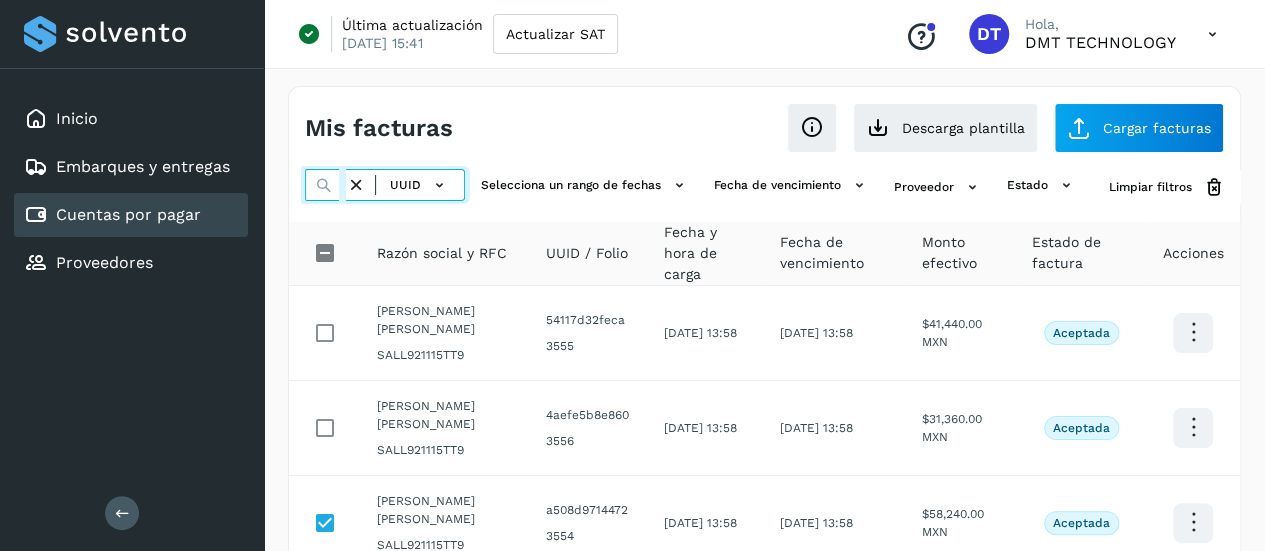 paste on "**********" 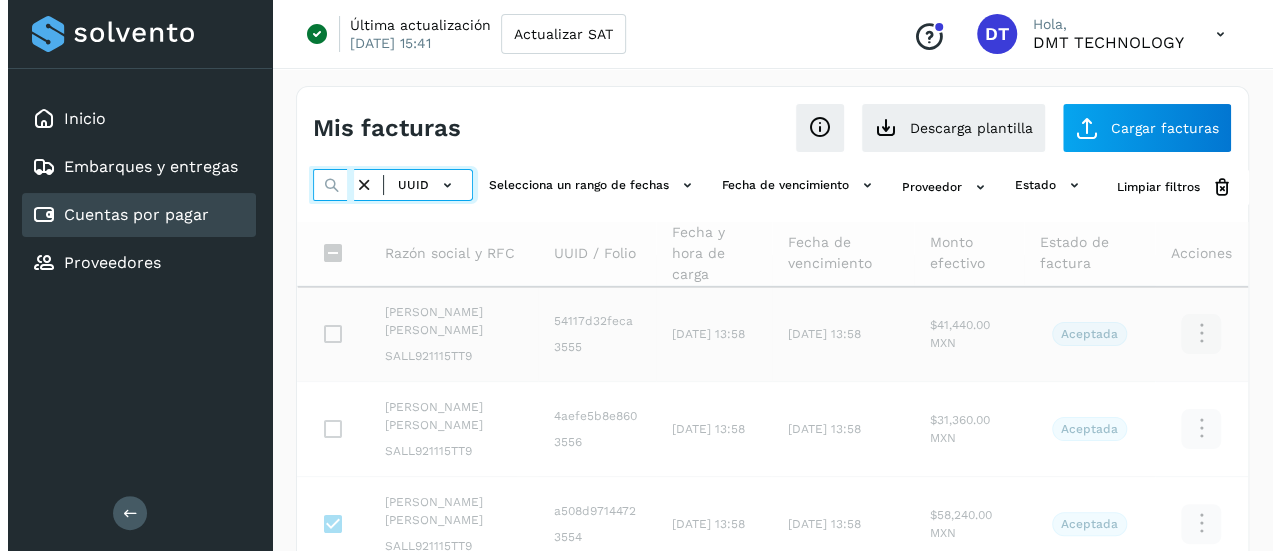 scroll, scrollTop: 0, scrollLeft: 276, axis: horizontal 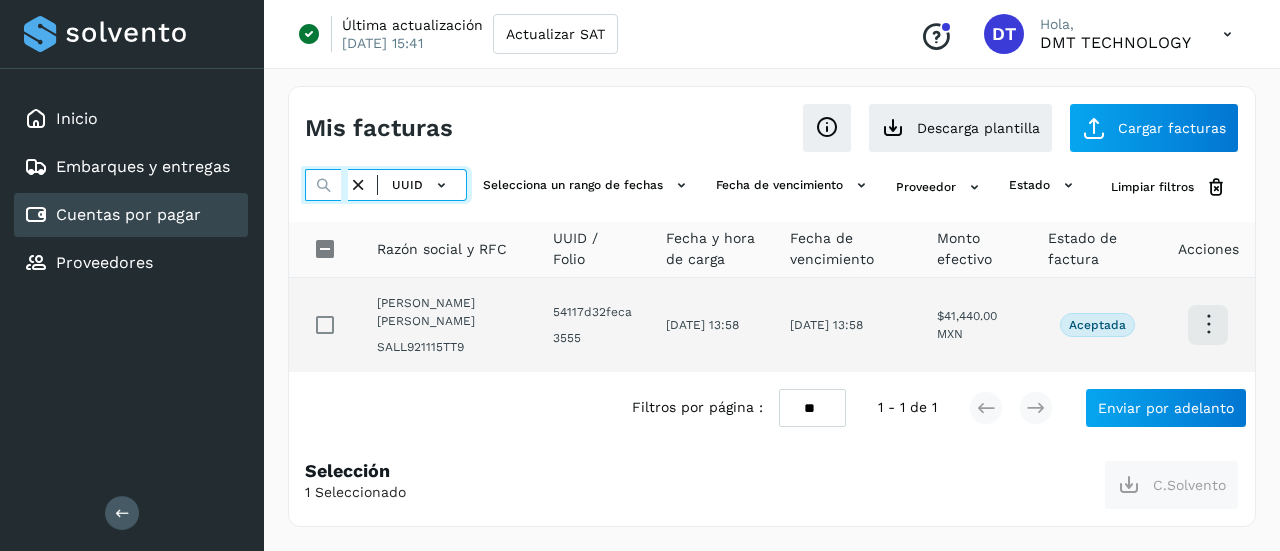 type on "**********" 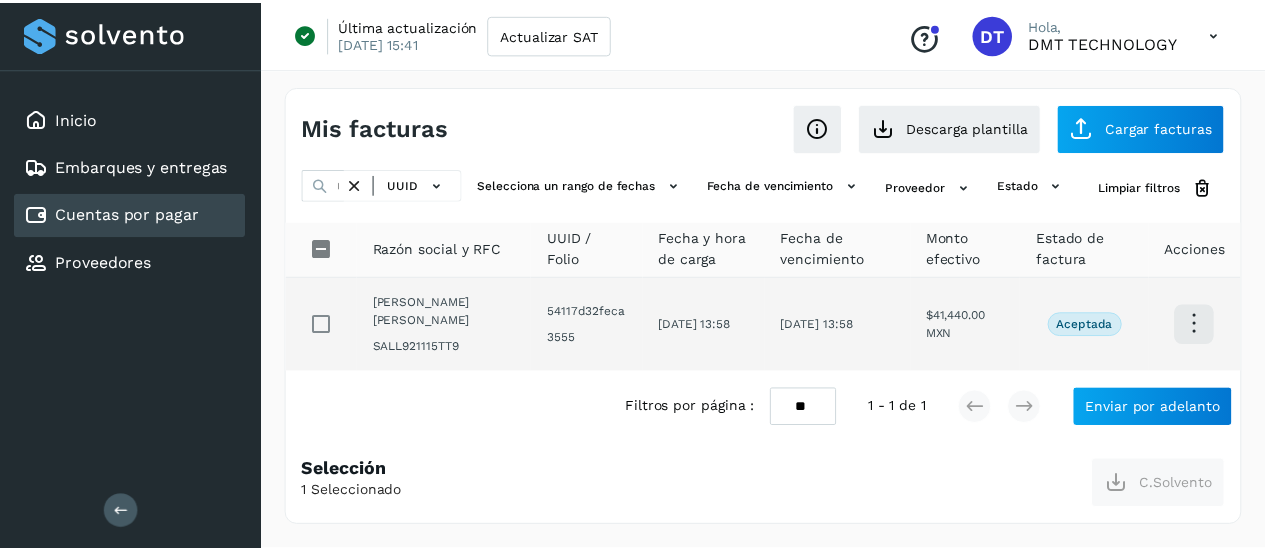 scroll, scrollTop: 0, scrollLeft: 0, axis: both 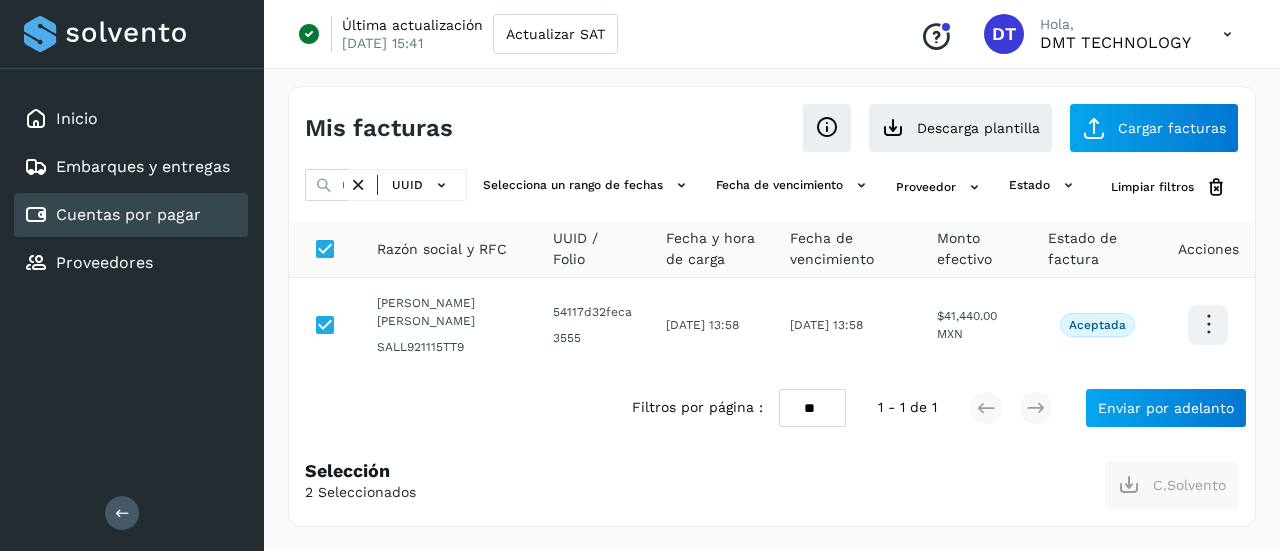 click at bounding box center [358, 185] 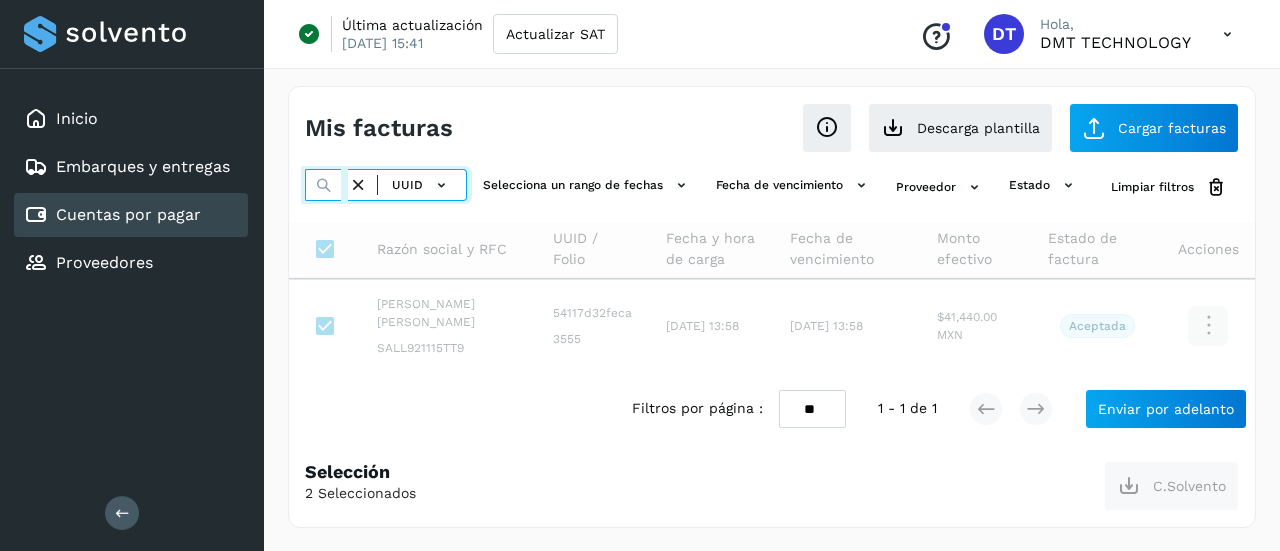 click at bounding box center [326, 185] 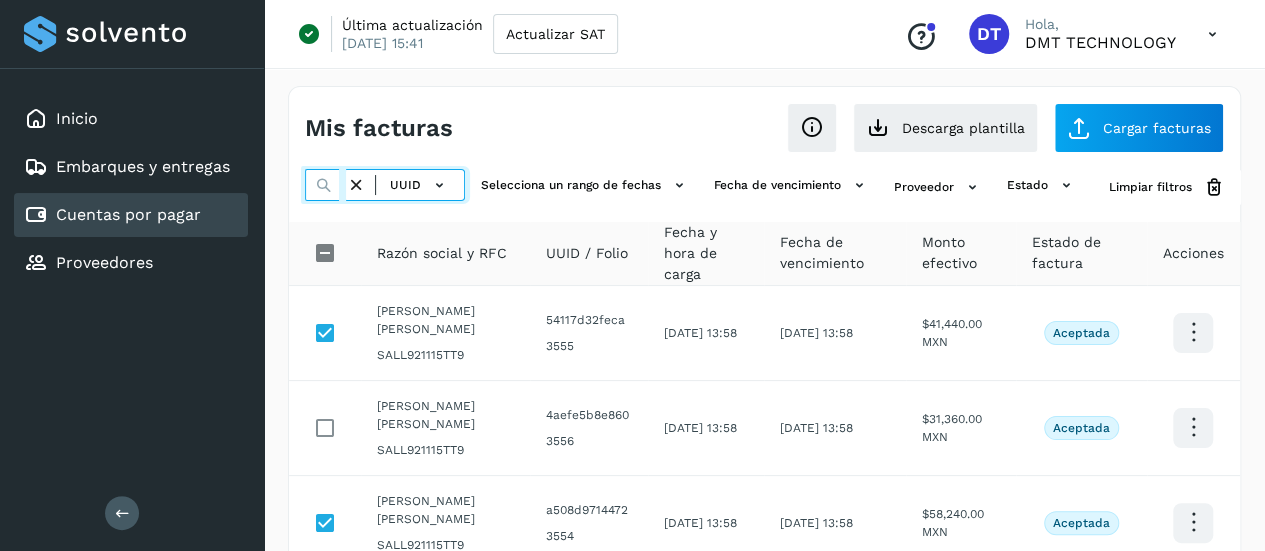 paste on "**********" 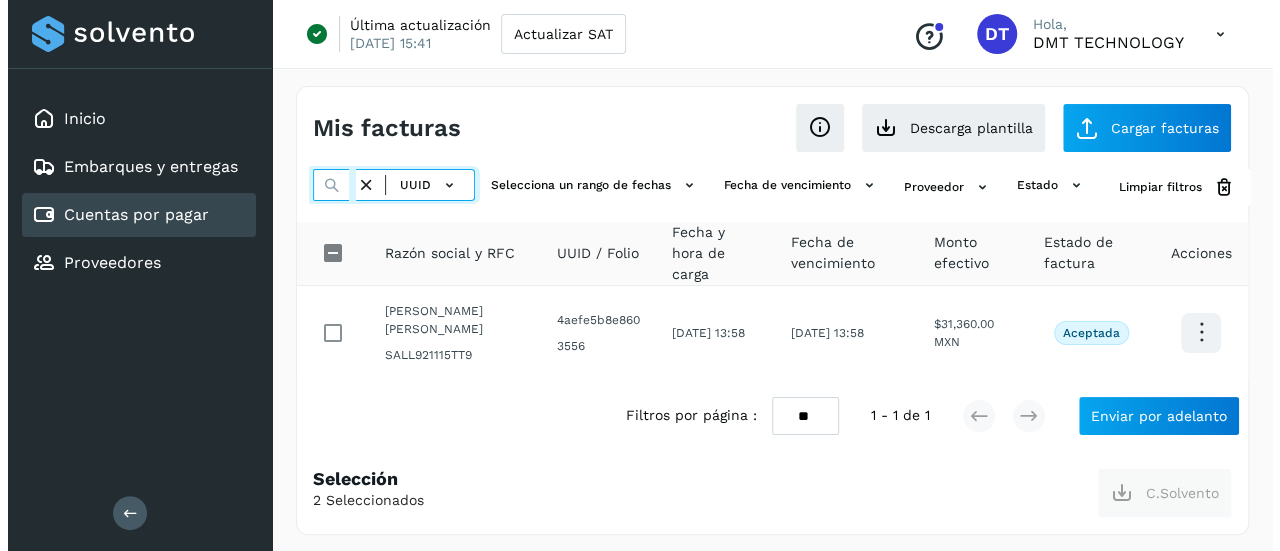 scroll, scrollTop: 0, scrollLeft: 272, axis: horizontal 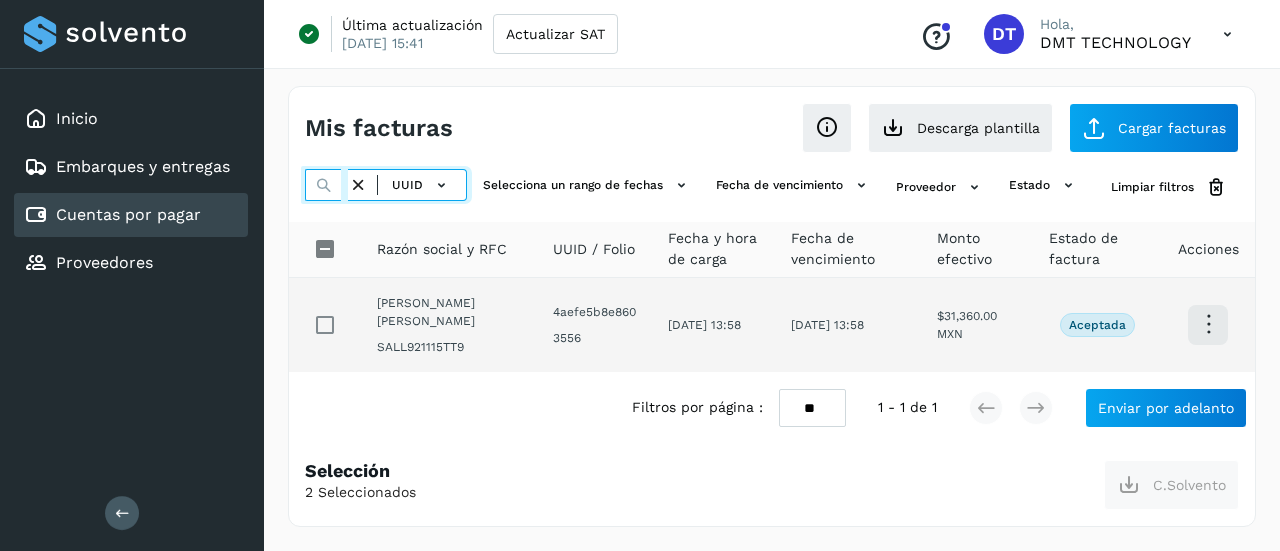 type on "**********" 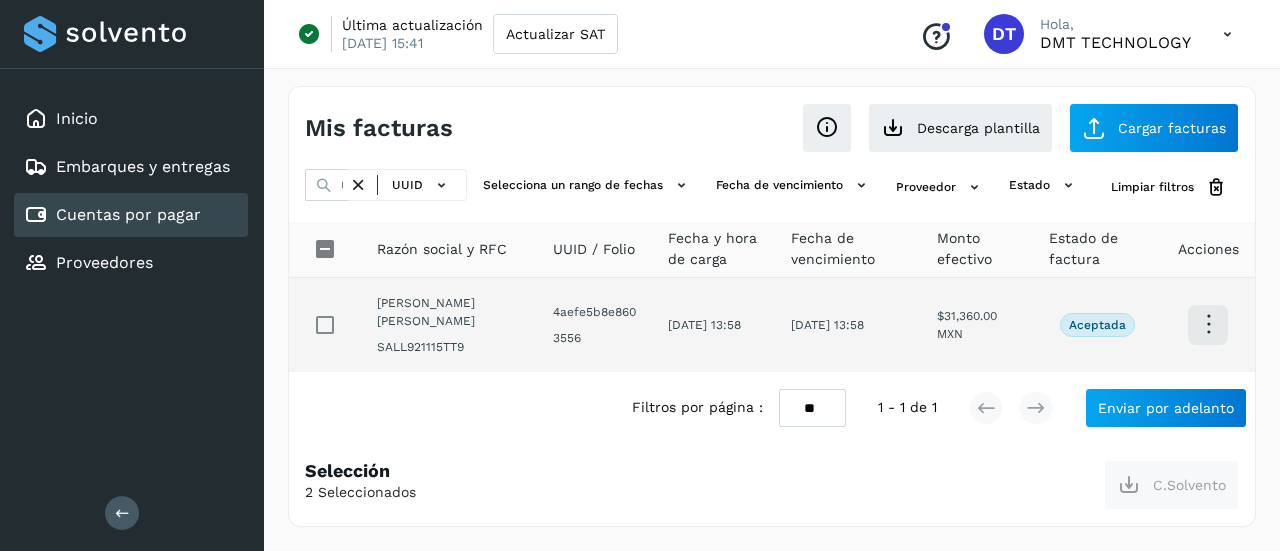 scroll, scrollTop: 0, scrollLeft: 0, axis: both 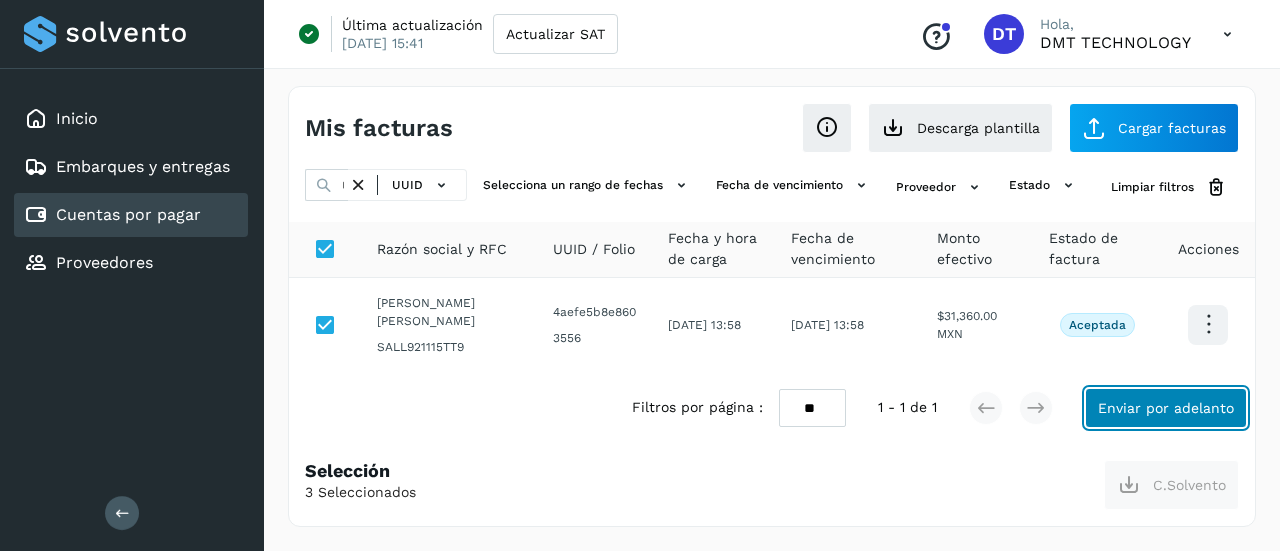 click on "Enviar por adelanto" 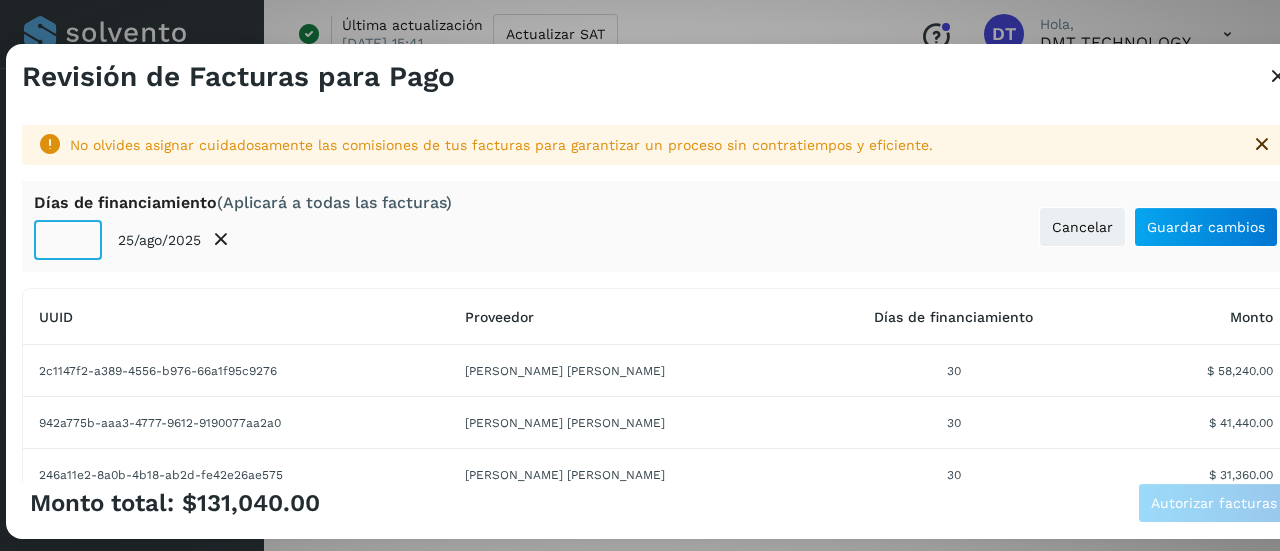 click on "**" 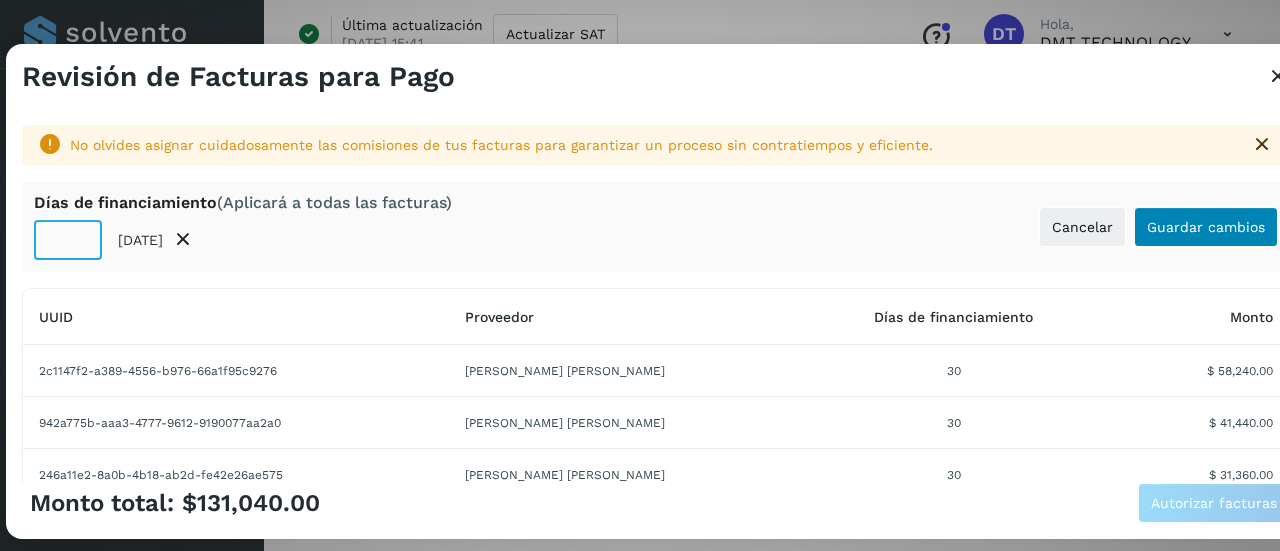 type on "**" 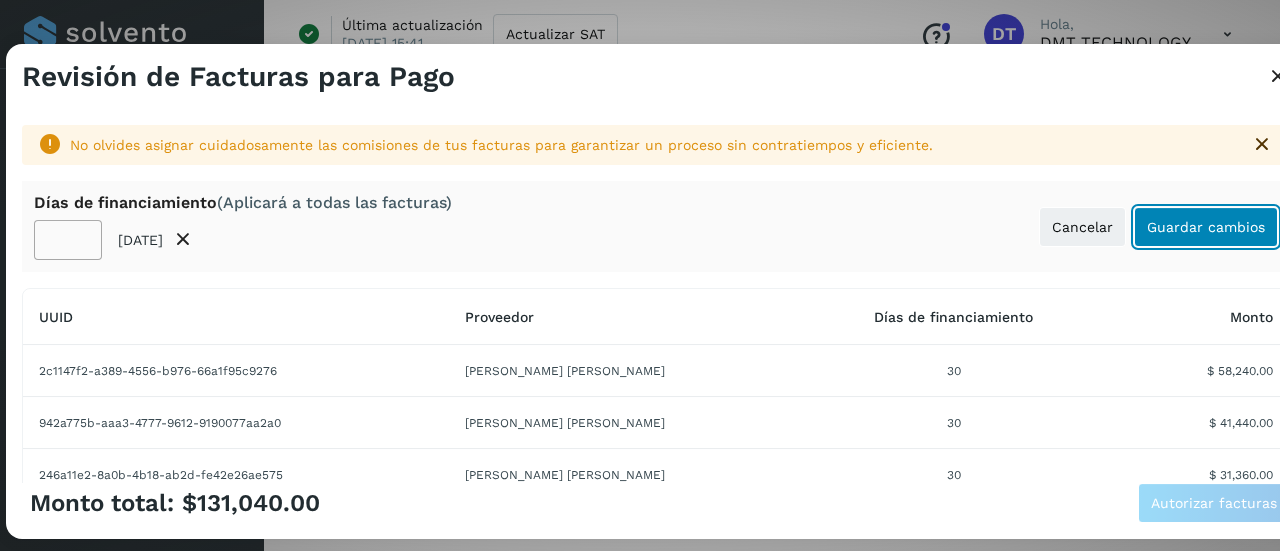 click on "Guardar cambios" 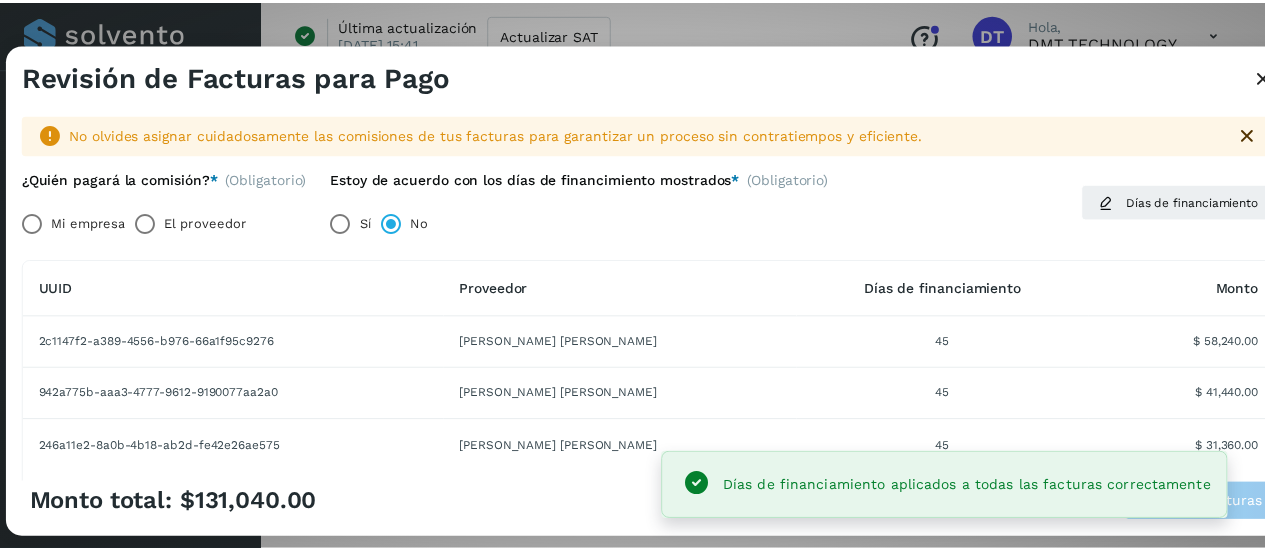 scroll, scrollTop: 0, scrollLeft: 0, axis: both 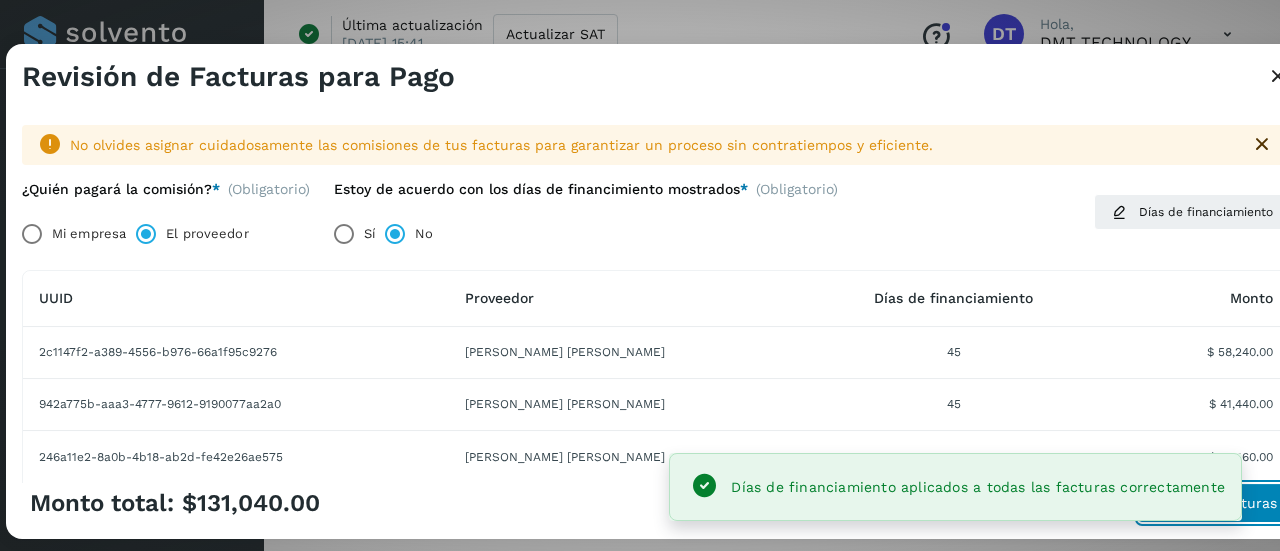 click on "Autorizar facturas" 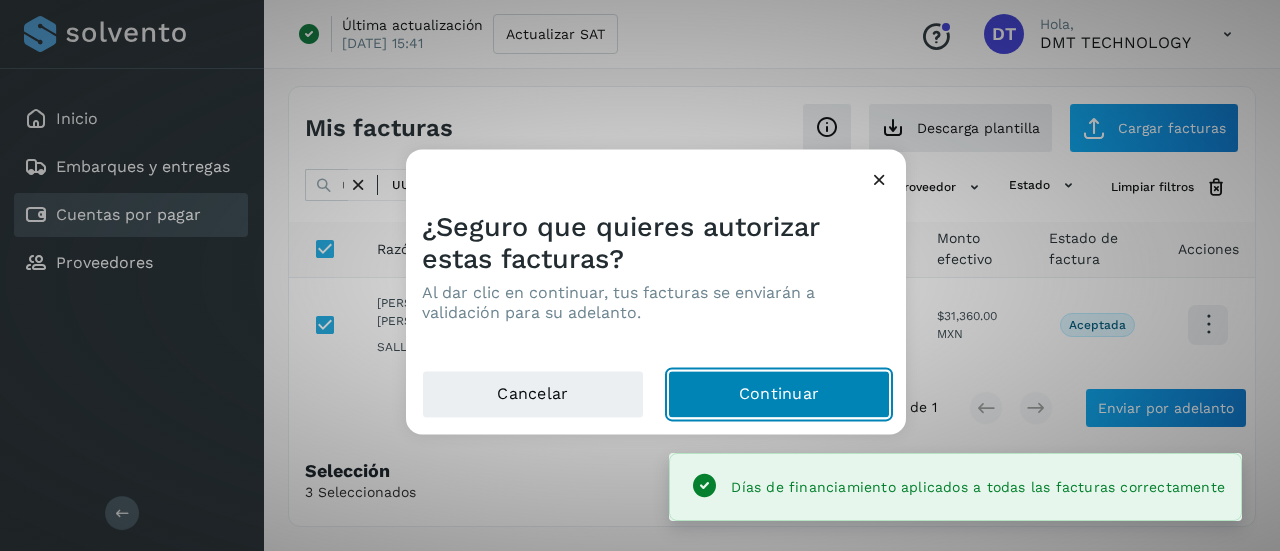 click on "Continuar" 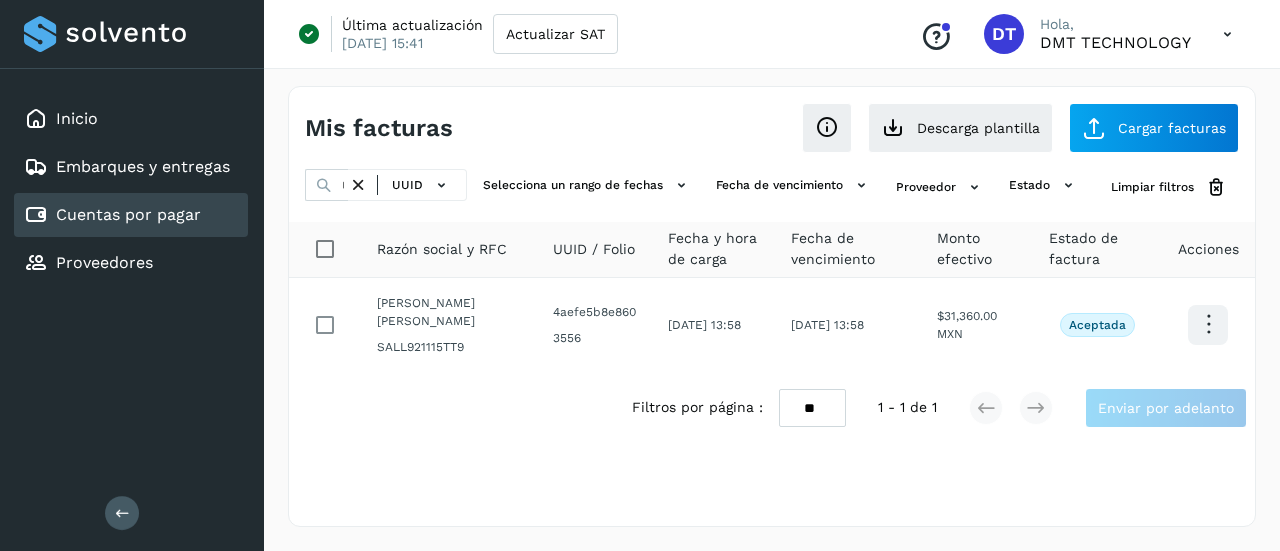 click at bounding box center (358, 185) 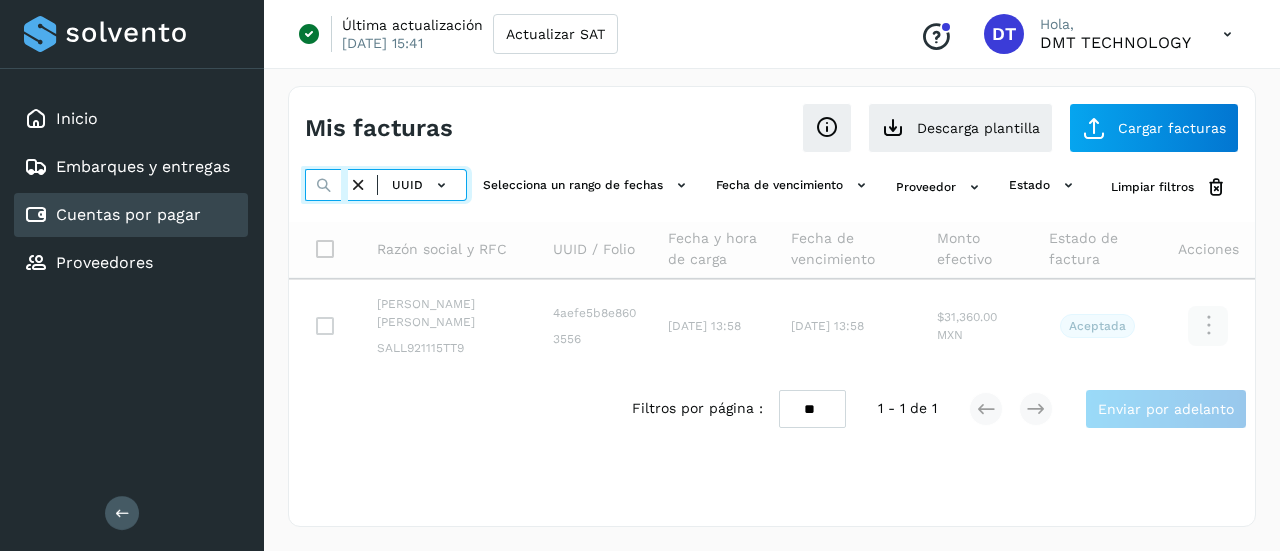 click at bounding box center [326, 185] 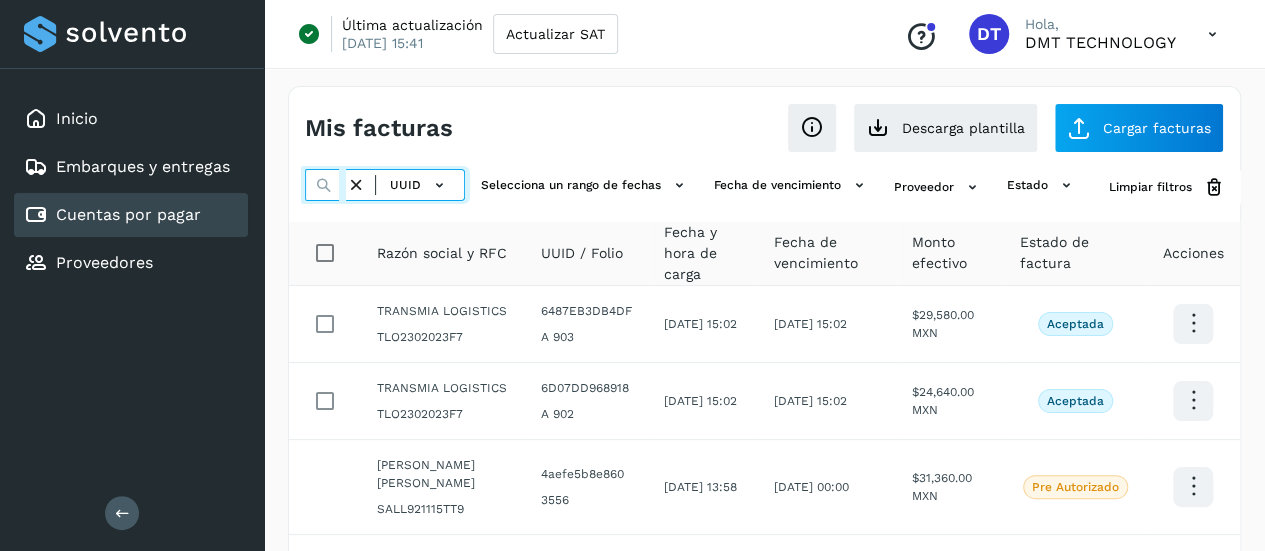 paste on "**********" 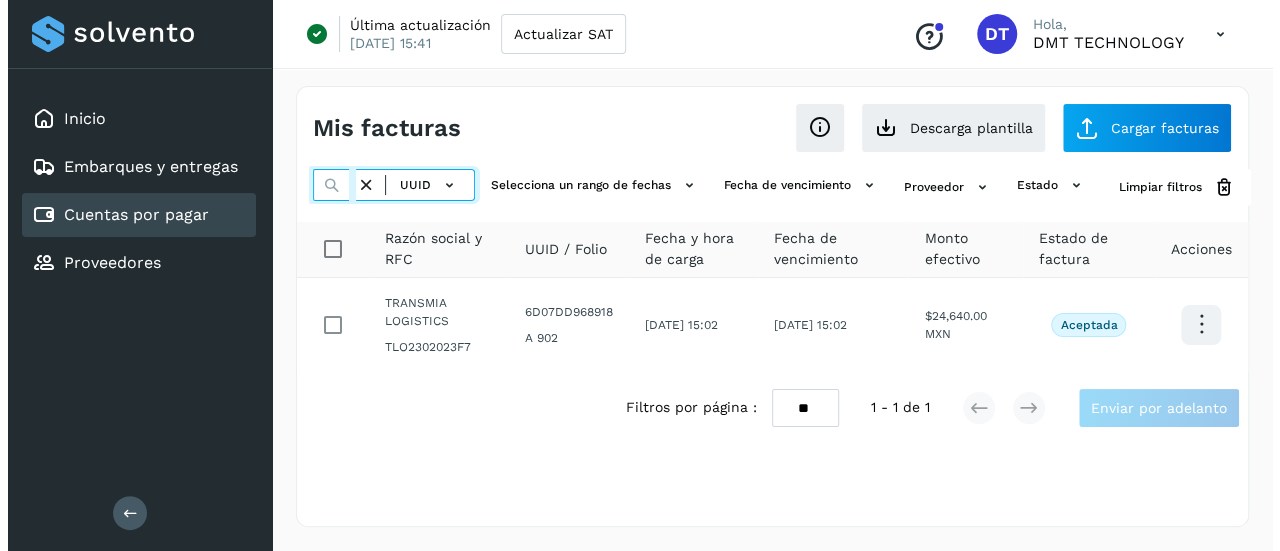 scroll, scrollTop: 0, scrollLeft: 302, axis: horizontal 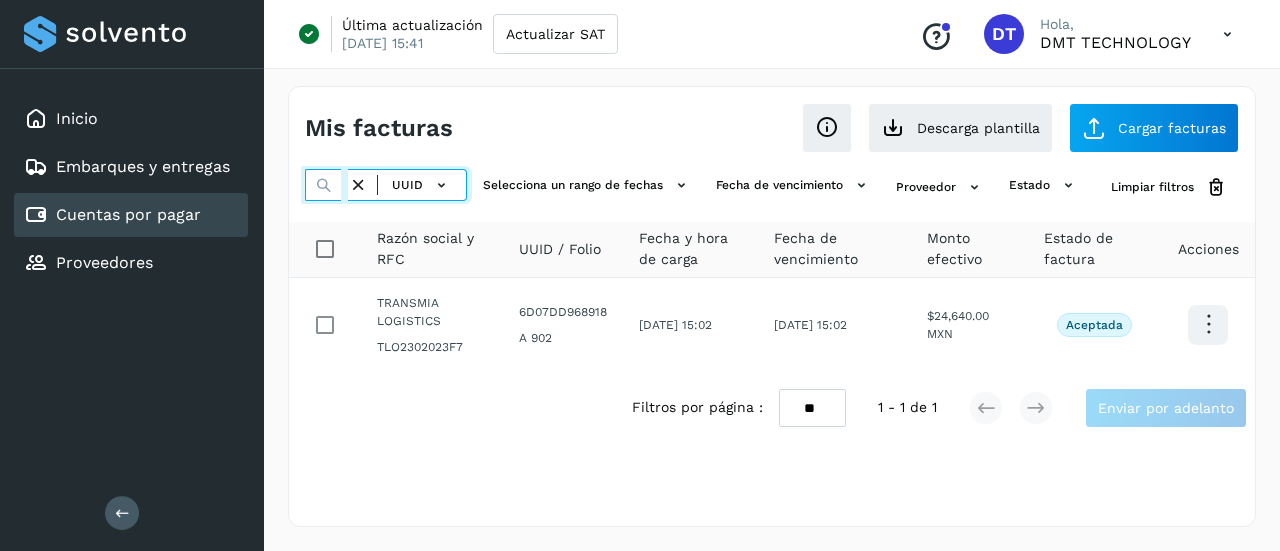 type on "**********" 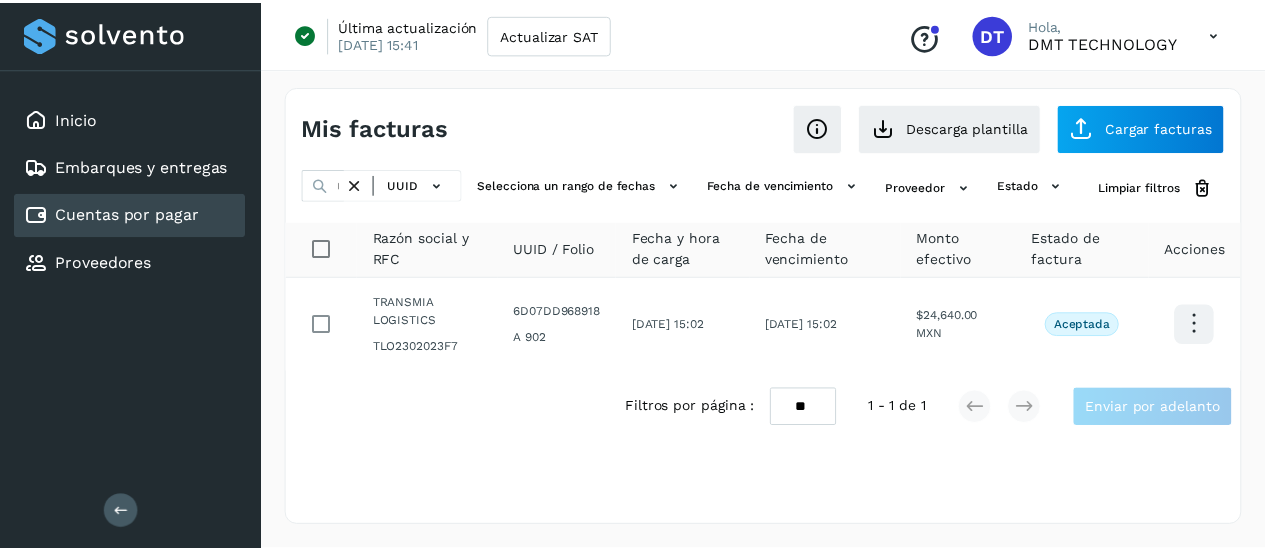 scroll, scrollTop: 0, scrollLeft: 0, axis: both 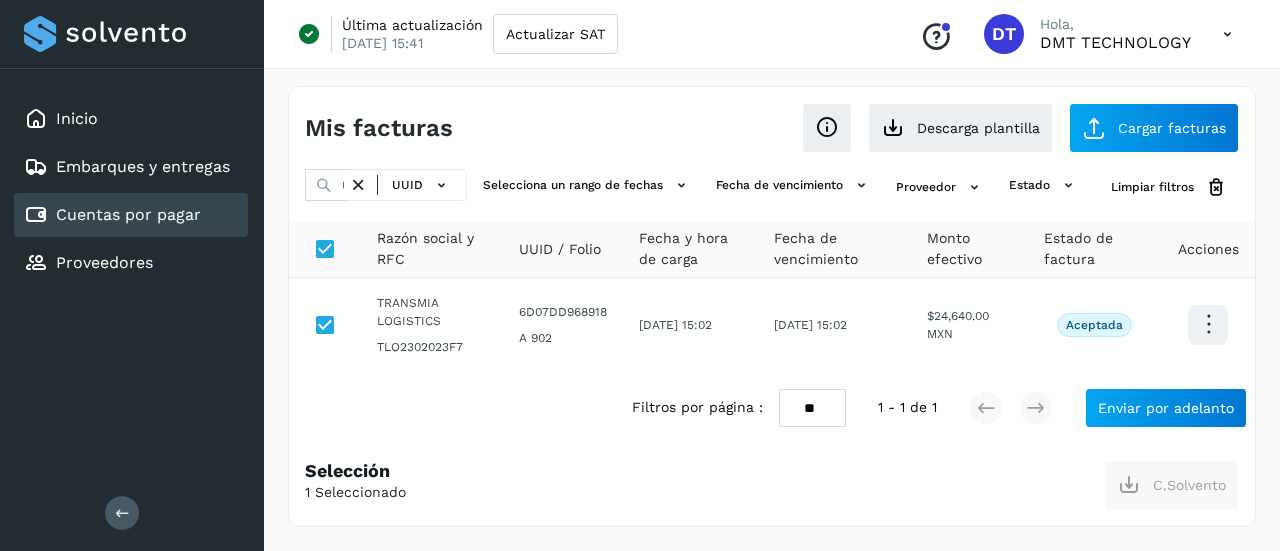 click at bounding box center [358, 185] 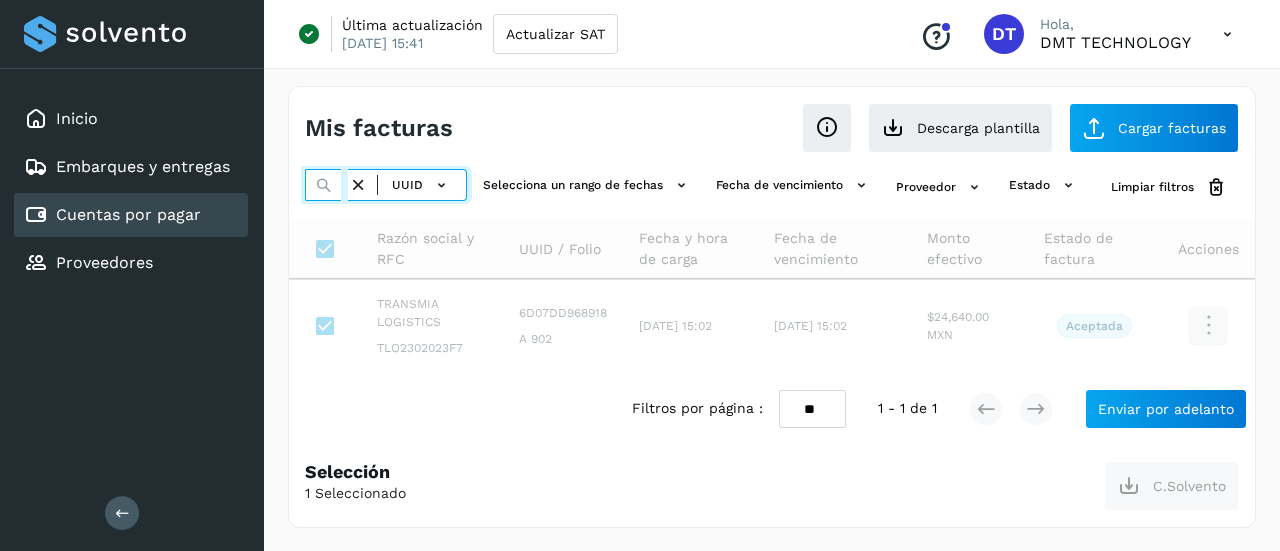 click at bounding box center (326, 185) 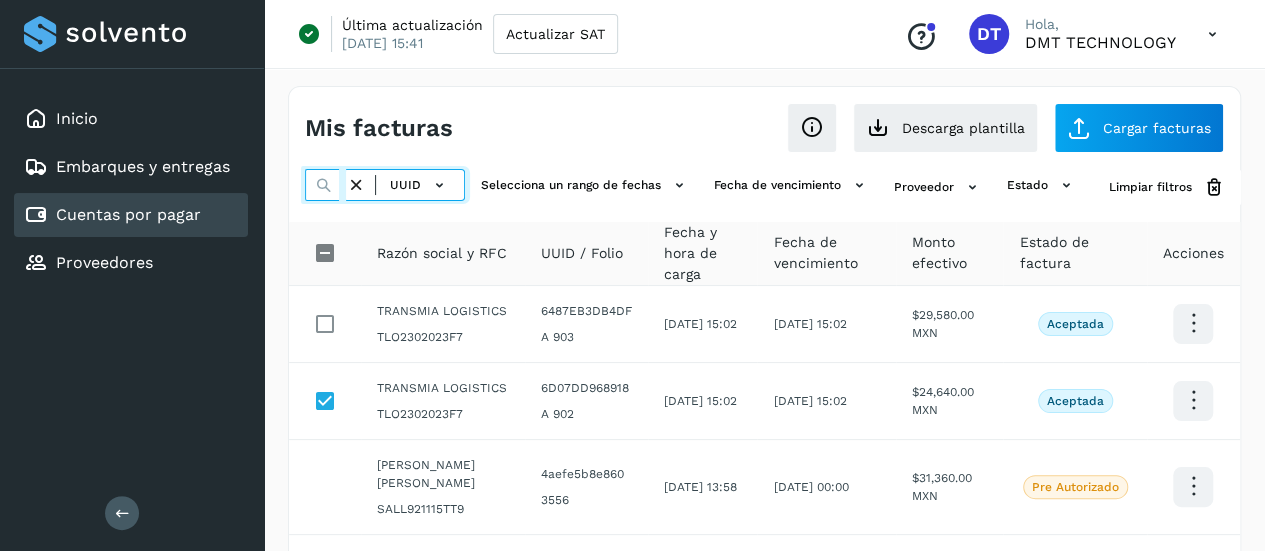 paste on "**********" 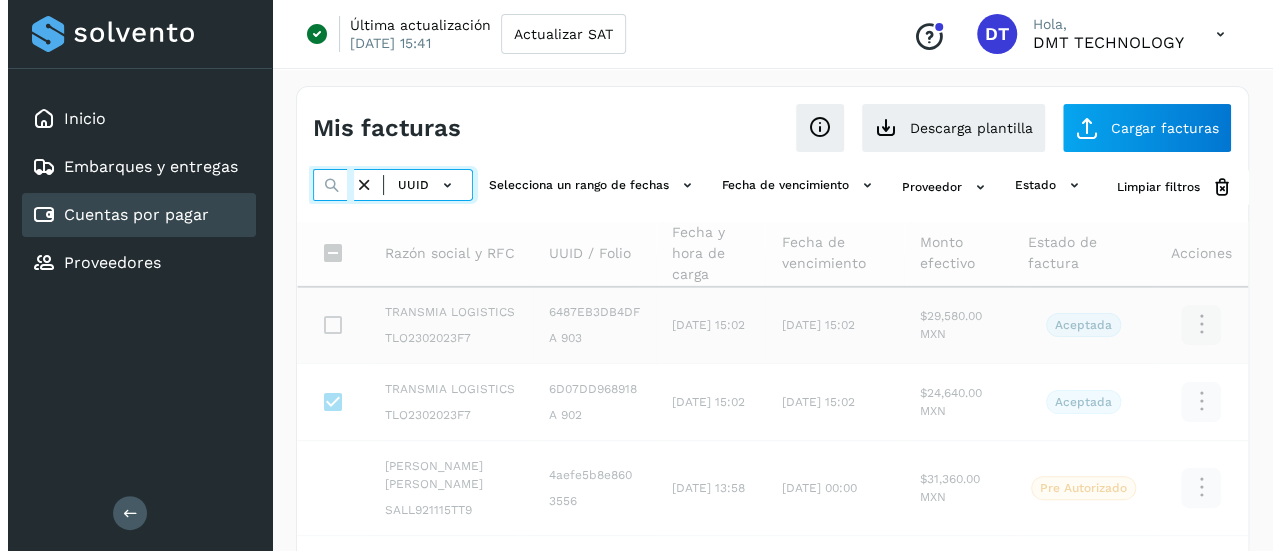 scroll, scrollTop: 0, scrollLeft: 301, axis: horizontal 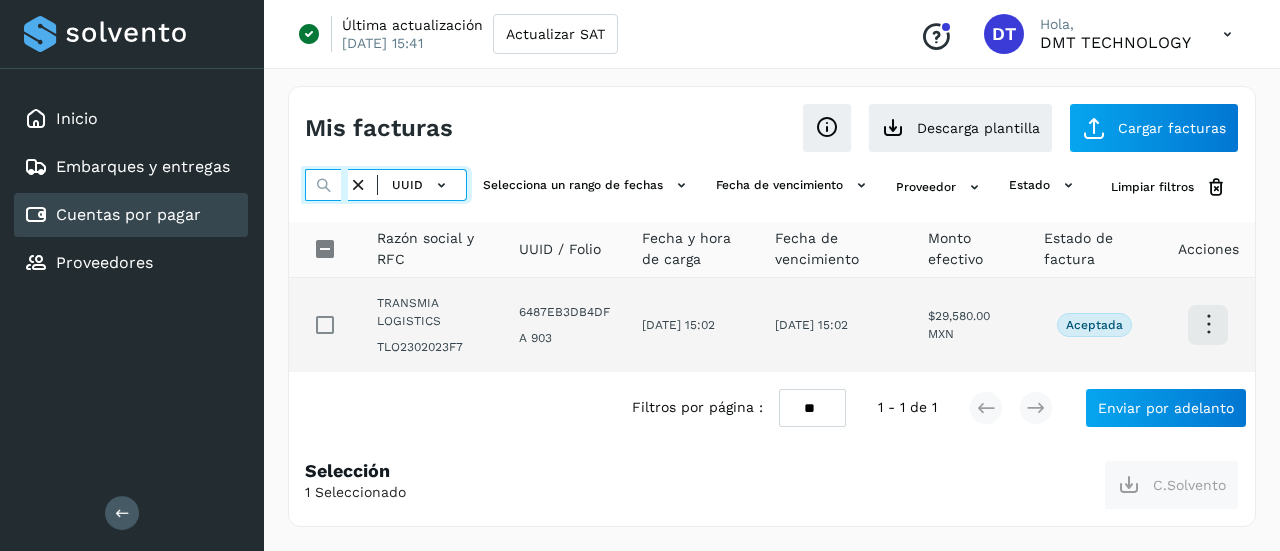 type on "**********" 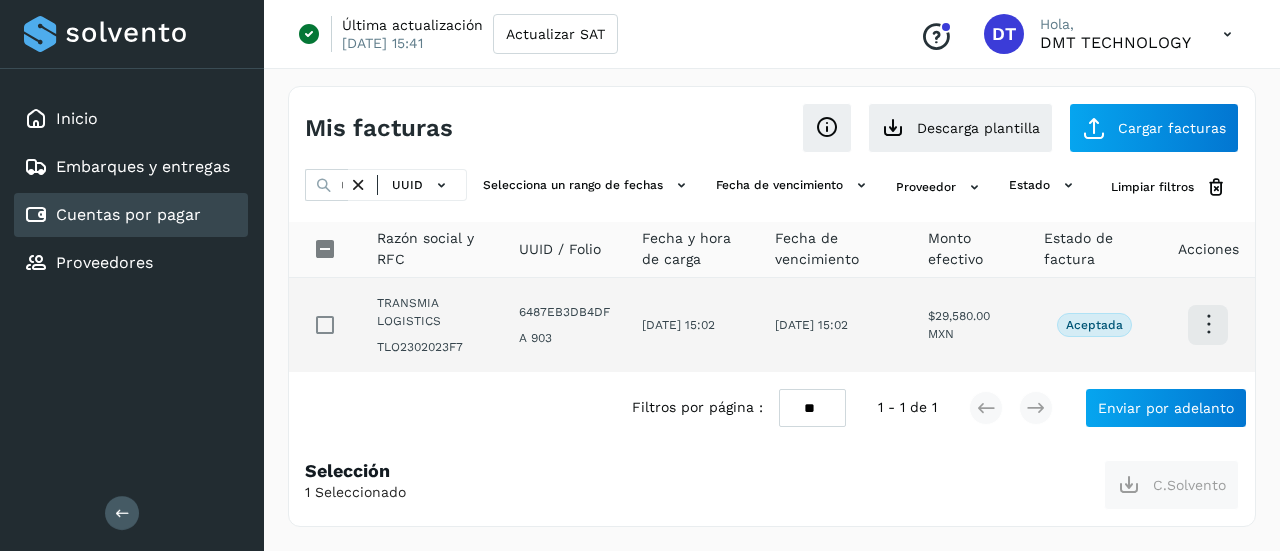 scroll, scrollTop: 0, scrollLeft: 0, axis: both 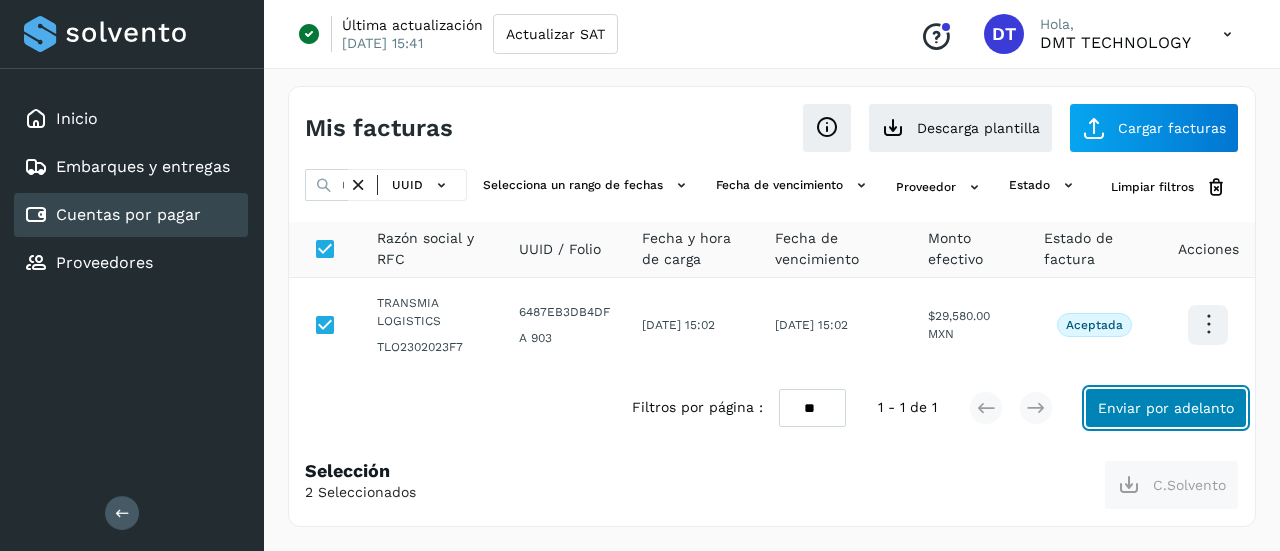 click on "Enviar por adelanto" 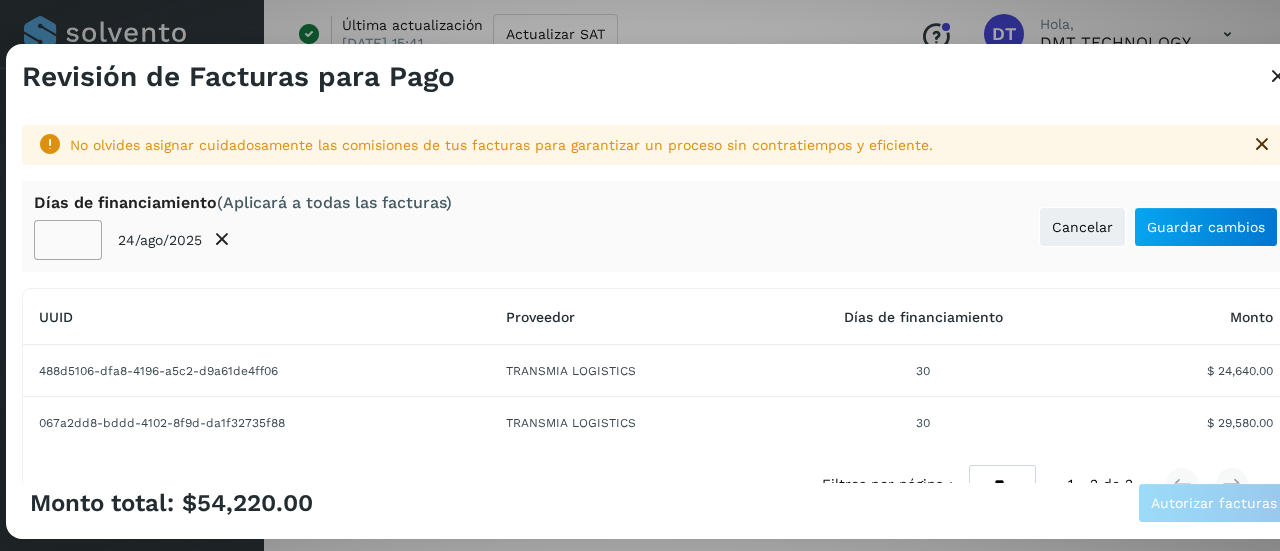click on "**" 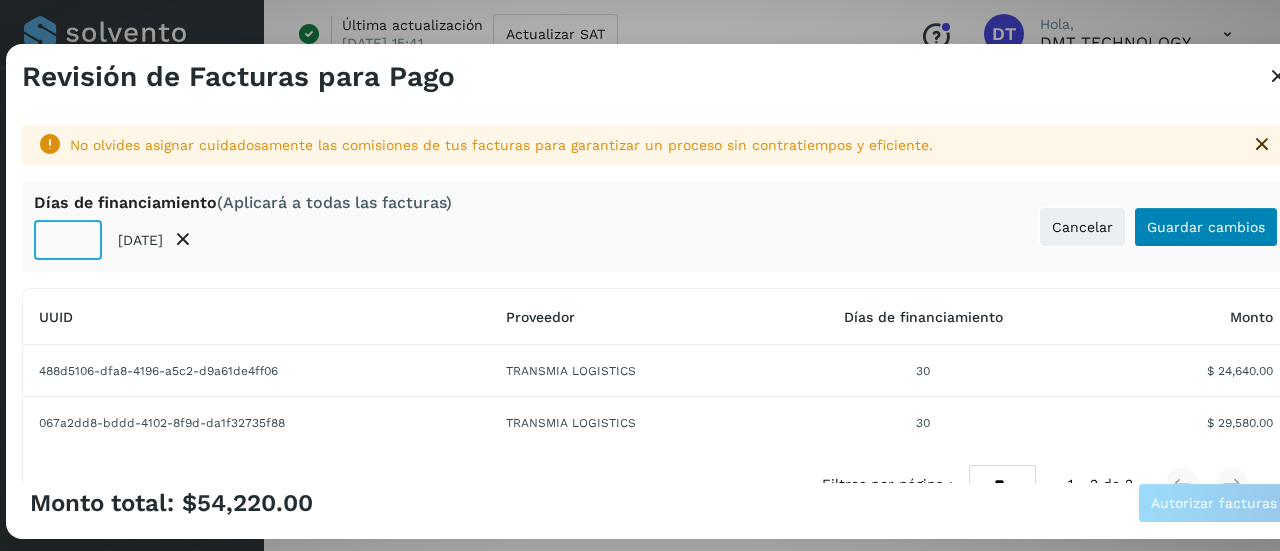 type on "**" 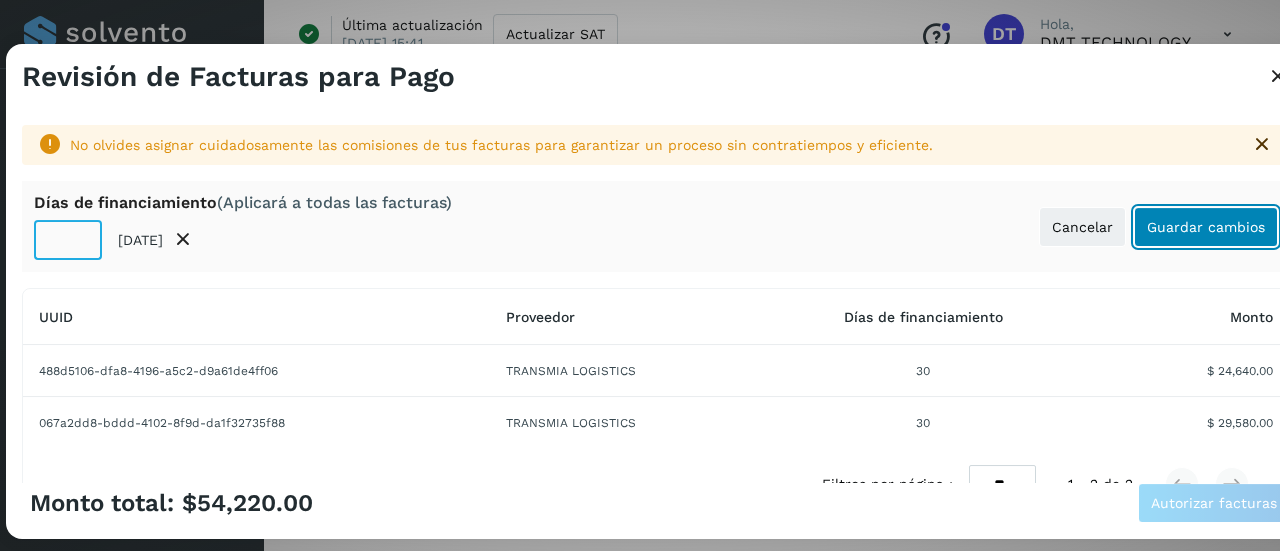 click on "Guardar cambios" 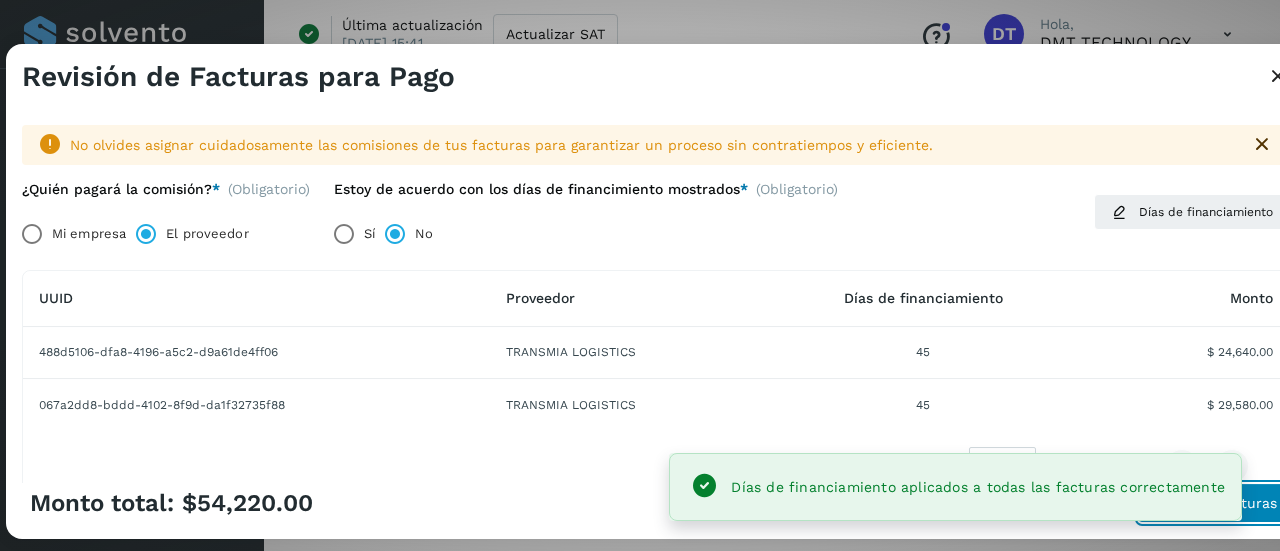 click on "Autorizar facturas" at bounding box center [1214, 503] 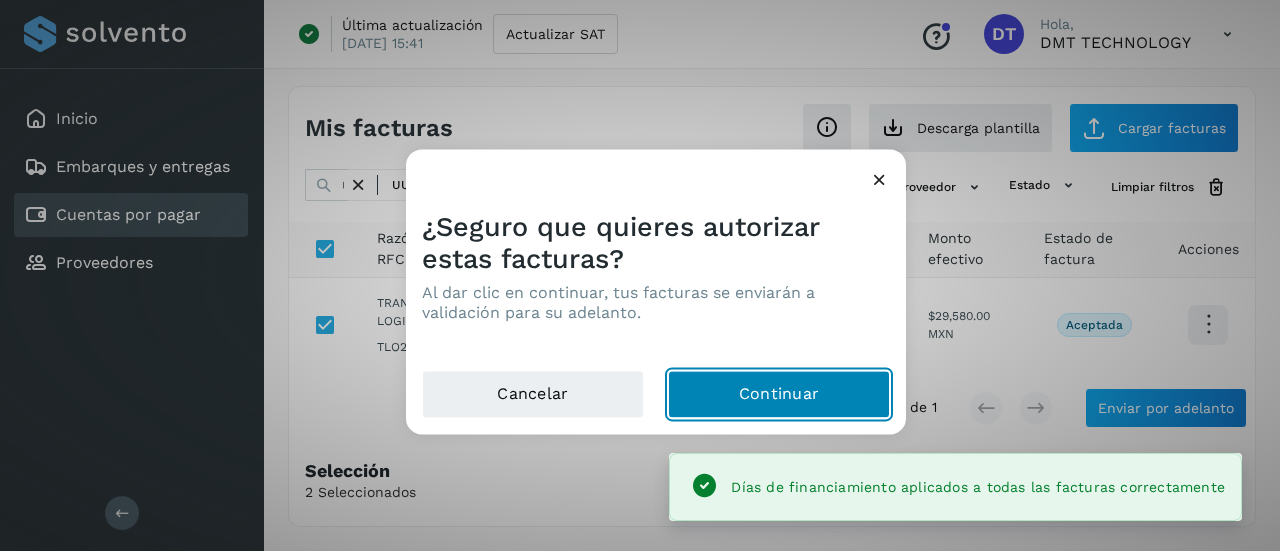 click on "Continuar" 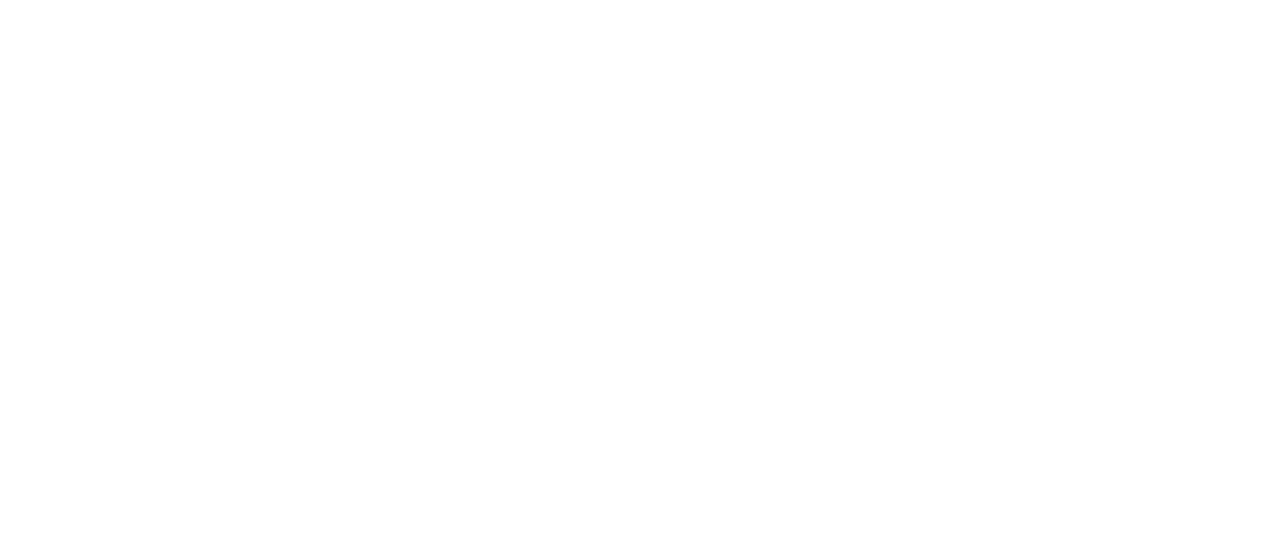 scroll, scrollTop: 0, scrollLeft: 0, axis: both 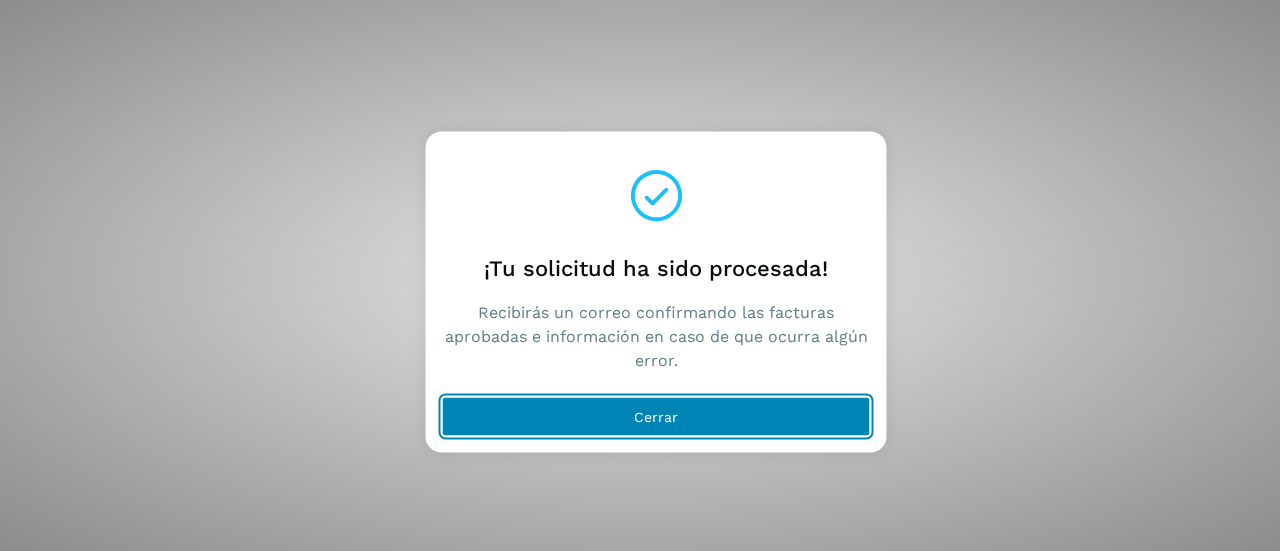 click on "Cerrar" 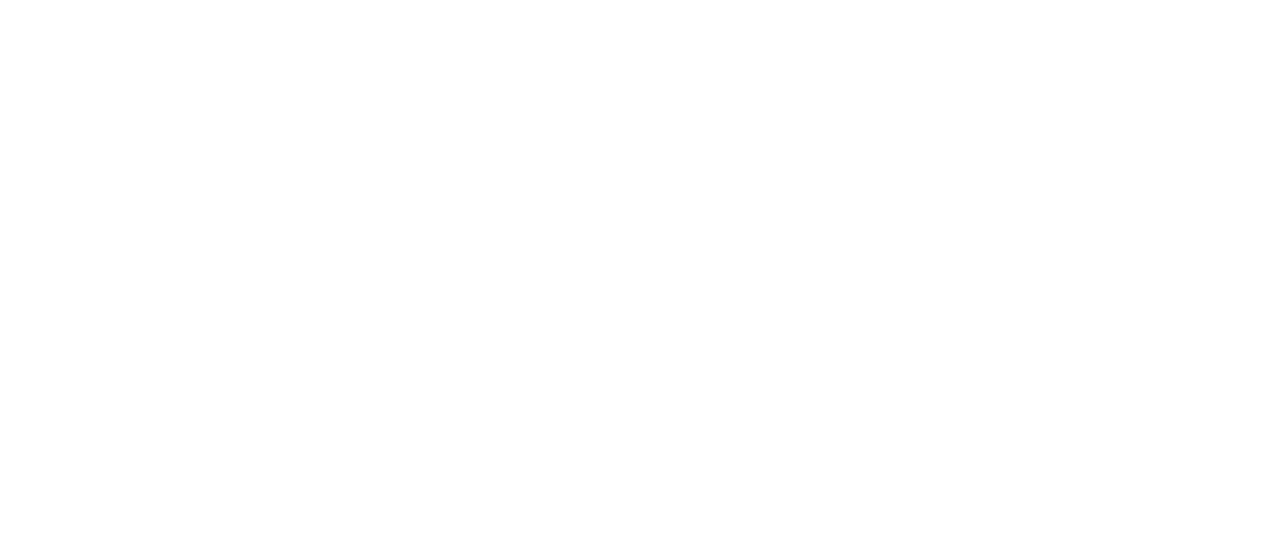 scroll, scrollTop: 0, scrollLeft: 0, axis: both 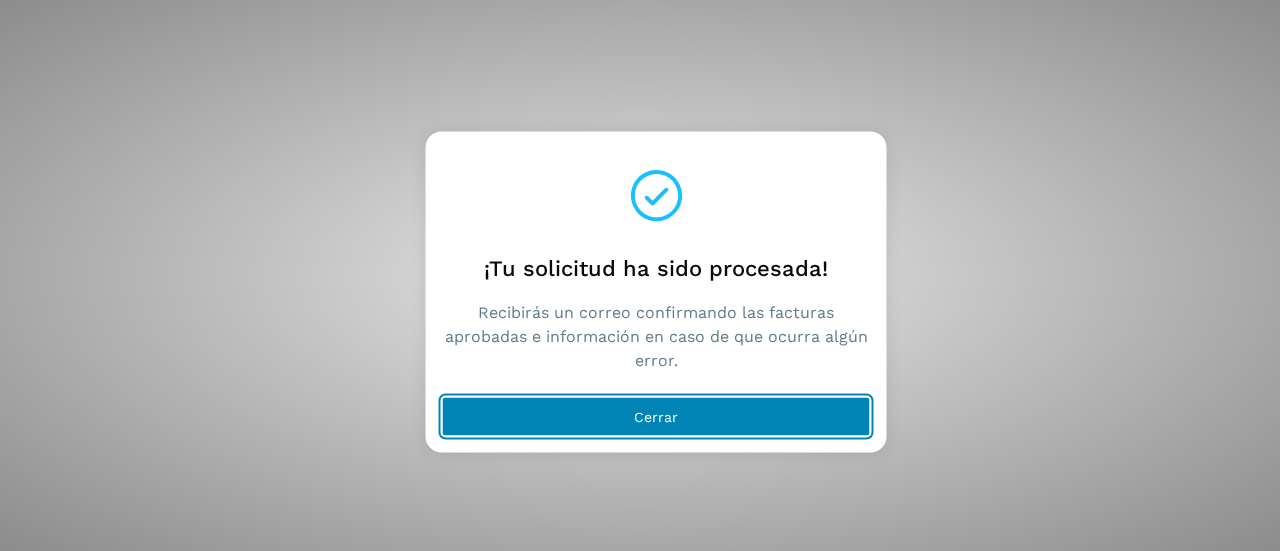 click on "Cerrar" 